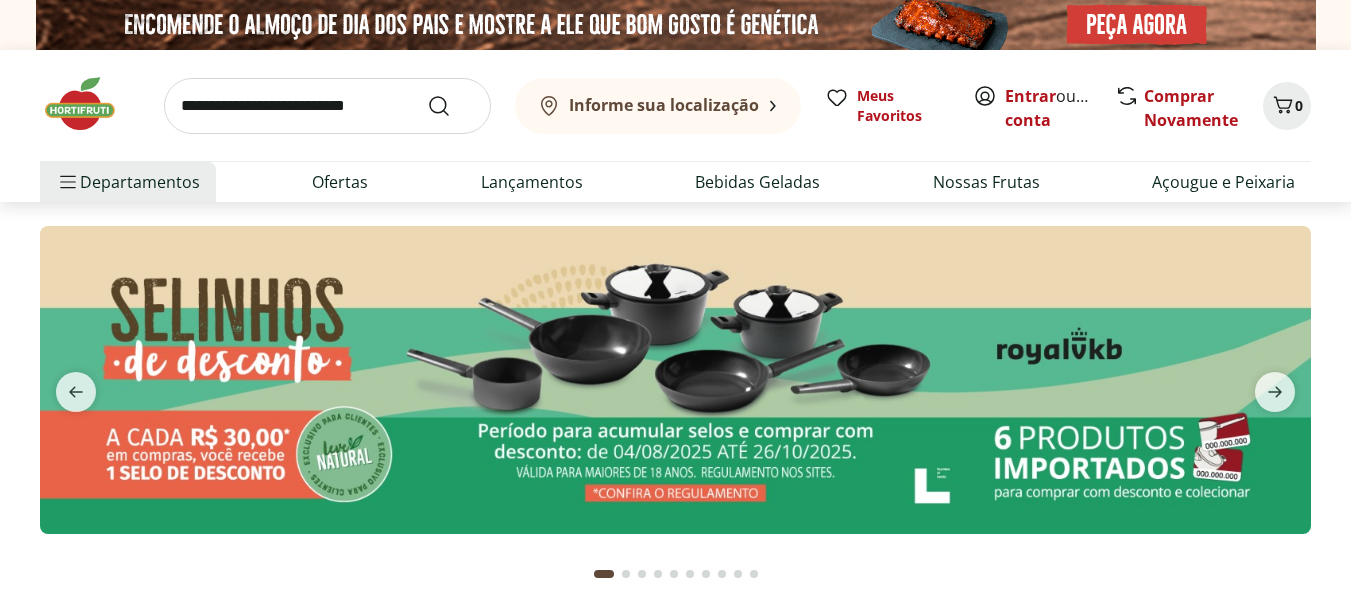 scroll, scrollTop: 0, scrollLeft: 0, axis: both 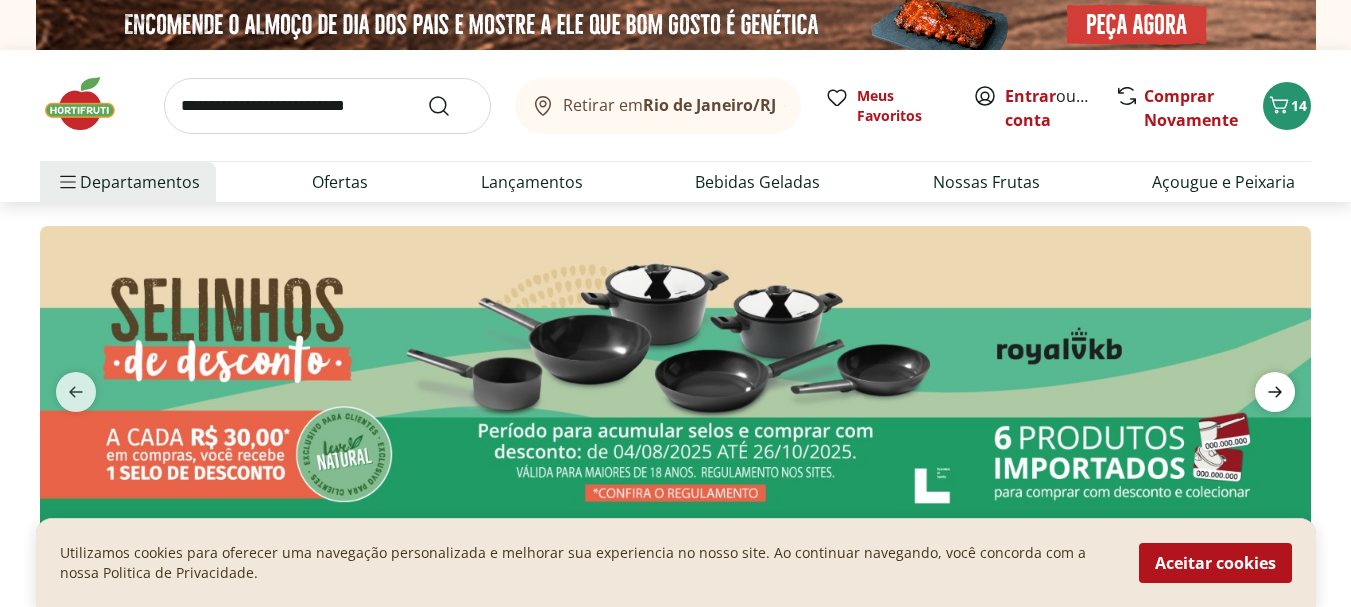 click 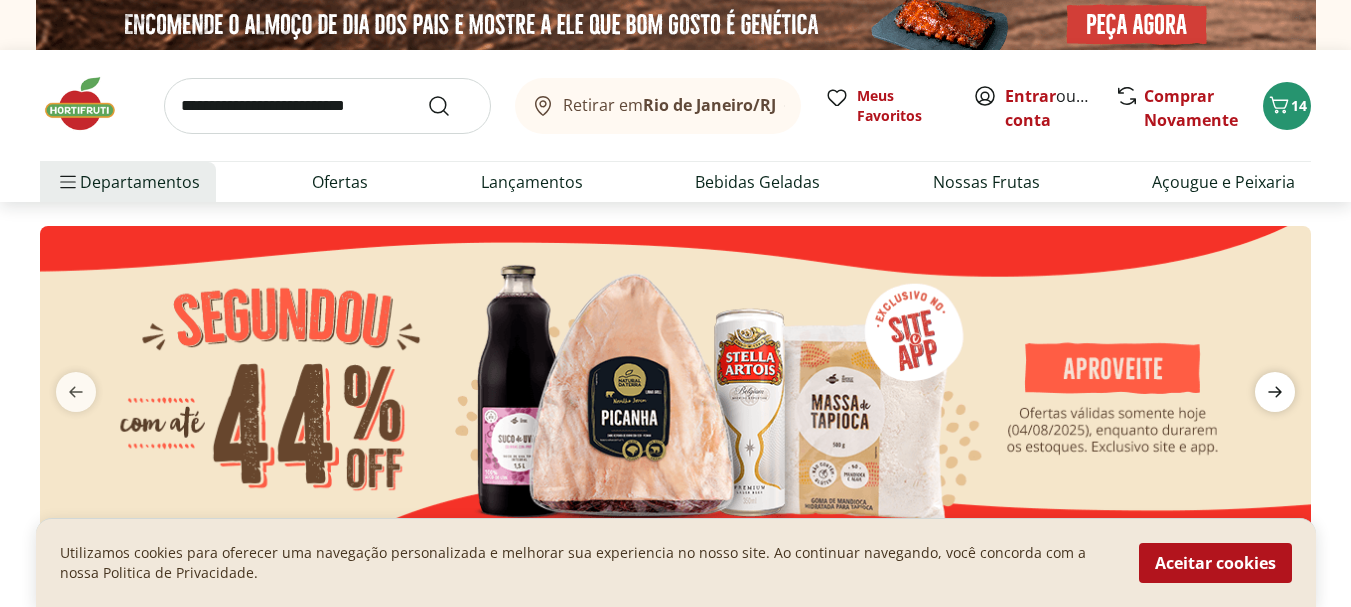 click 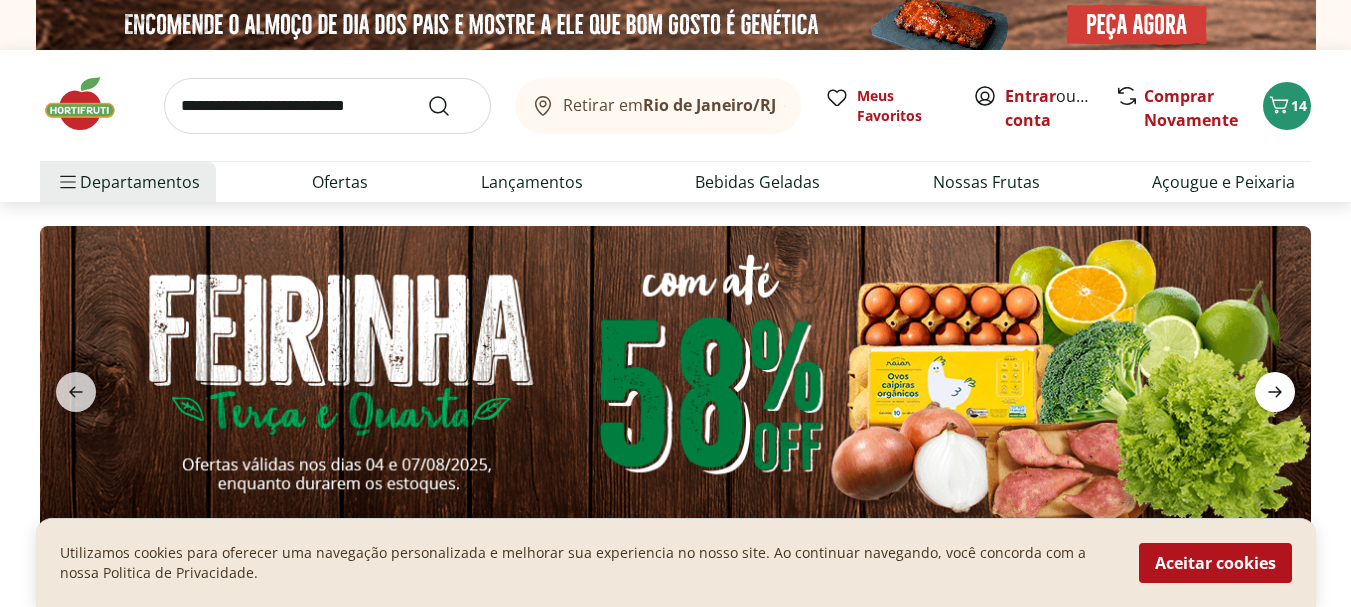 click 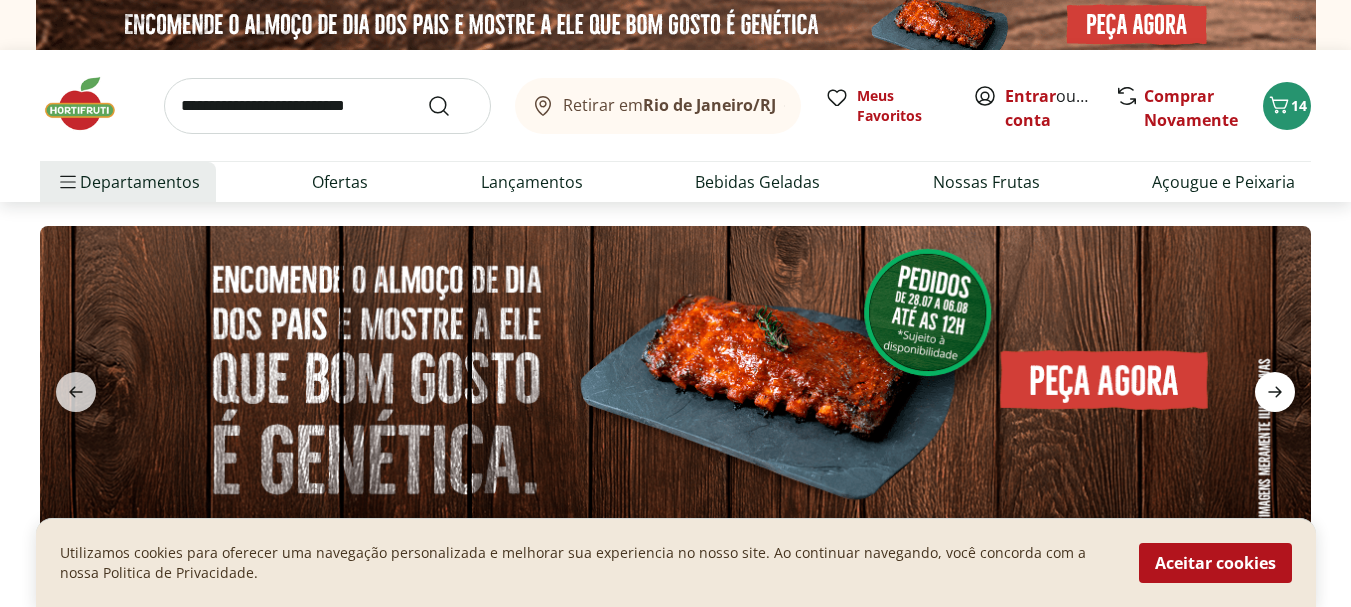 click 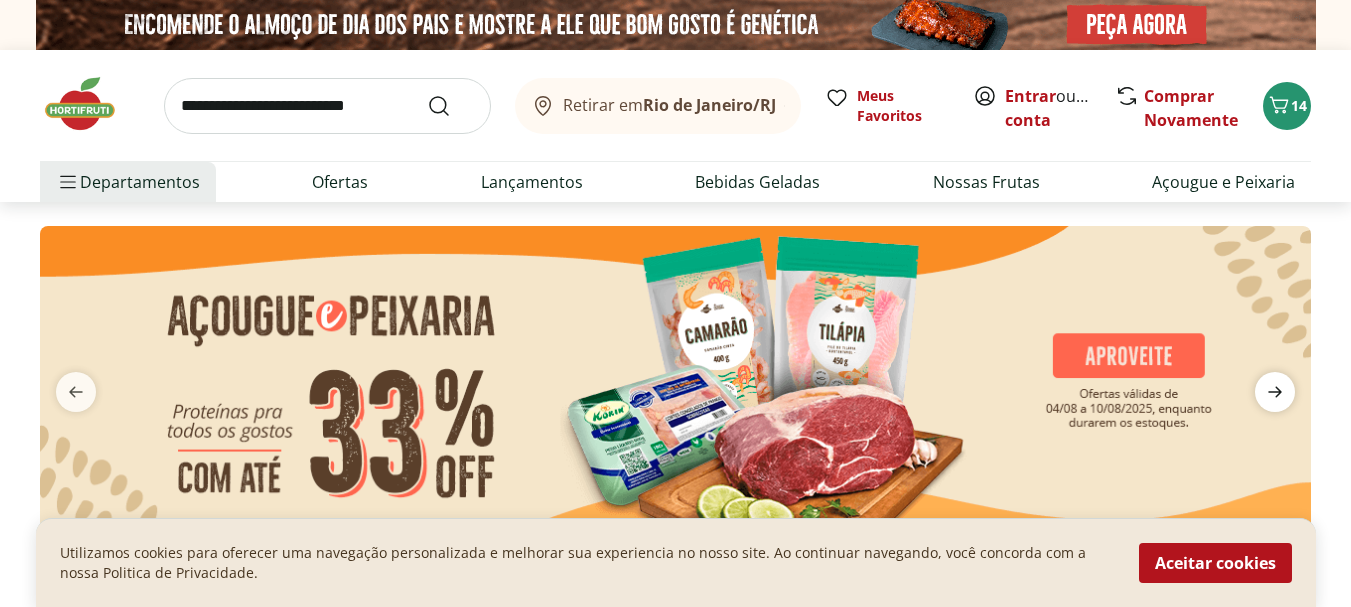 click 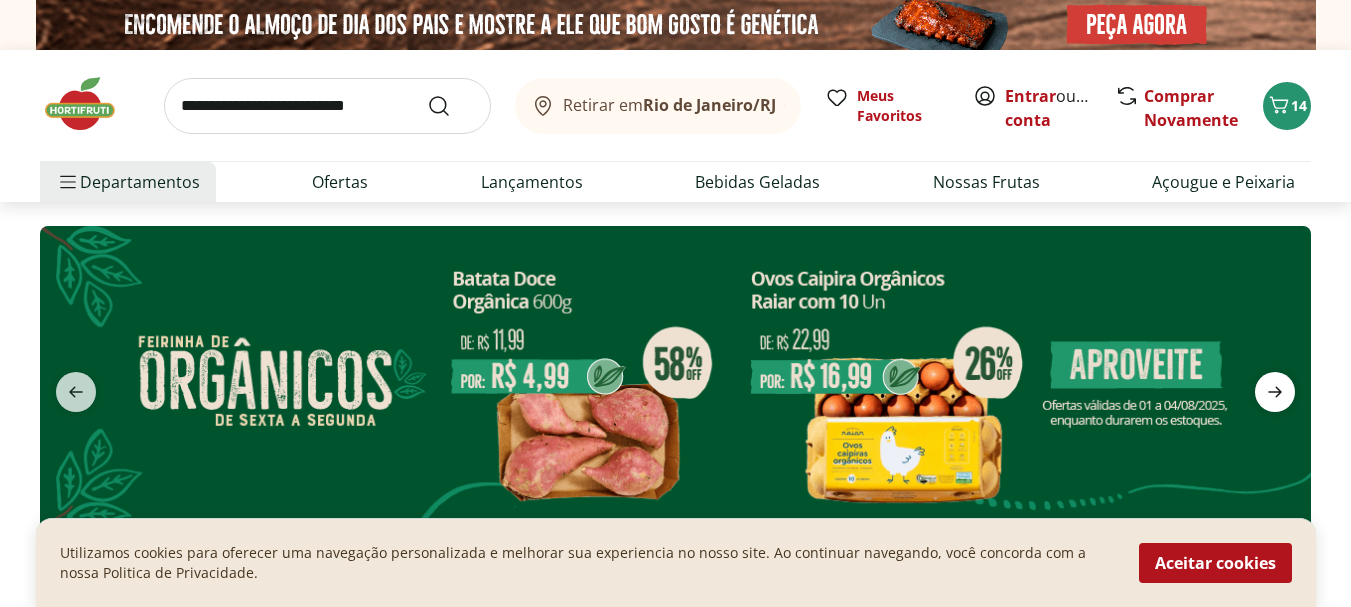 click 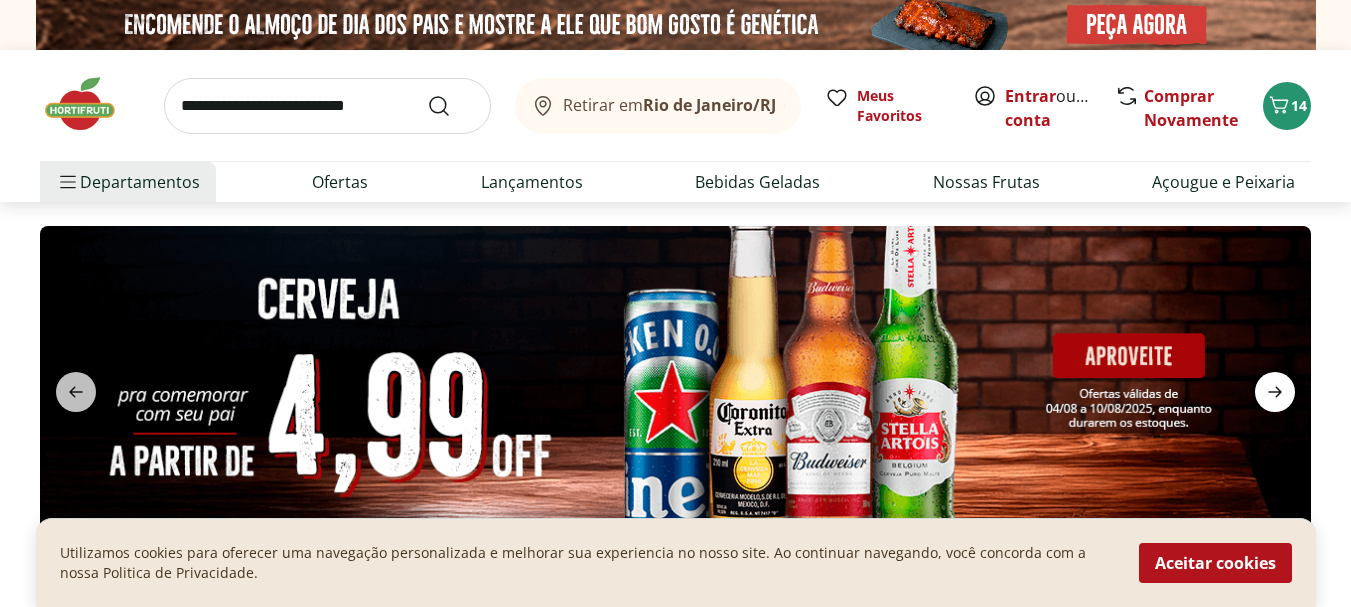 click 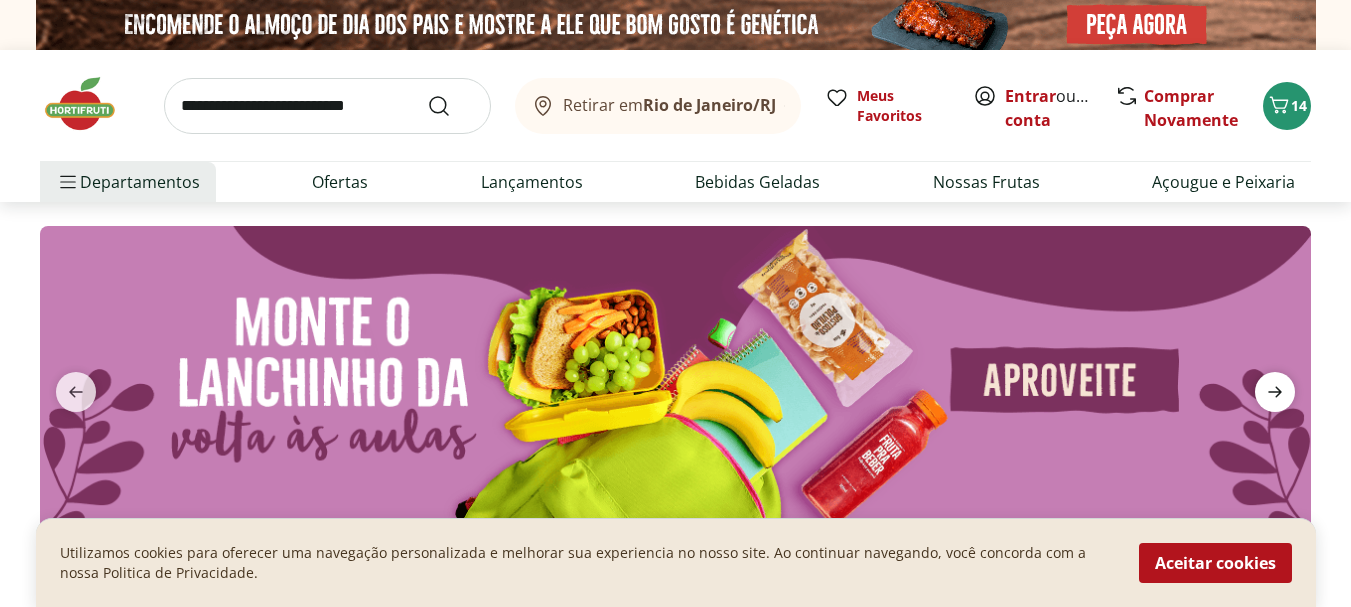 click 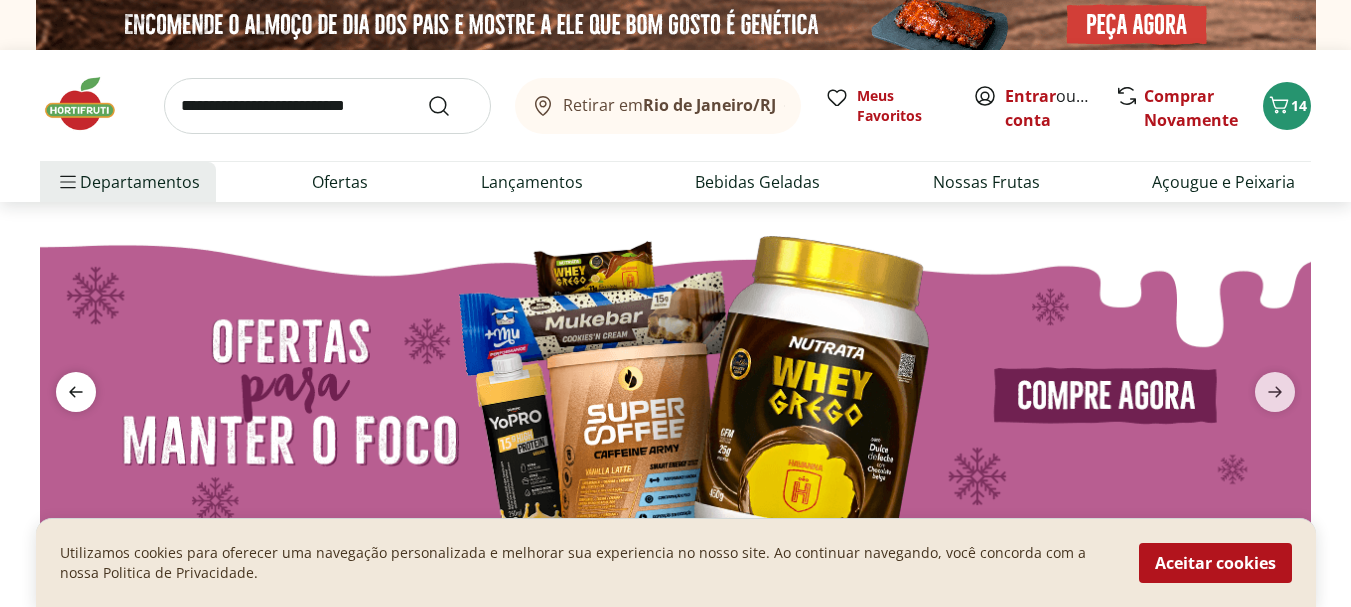 click at bounding box center (76, 392) 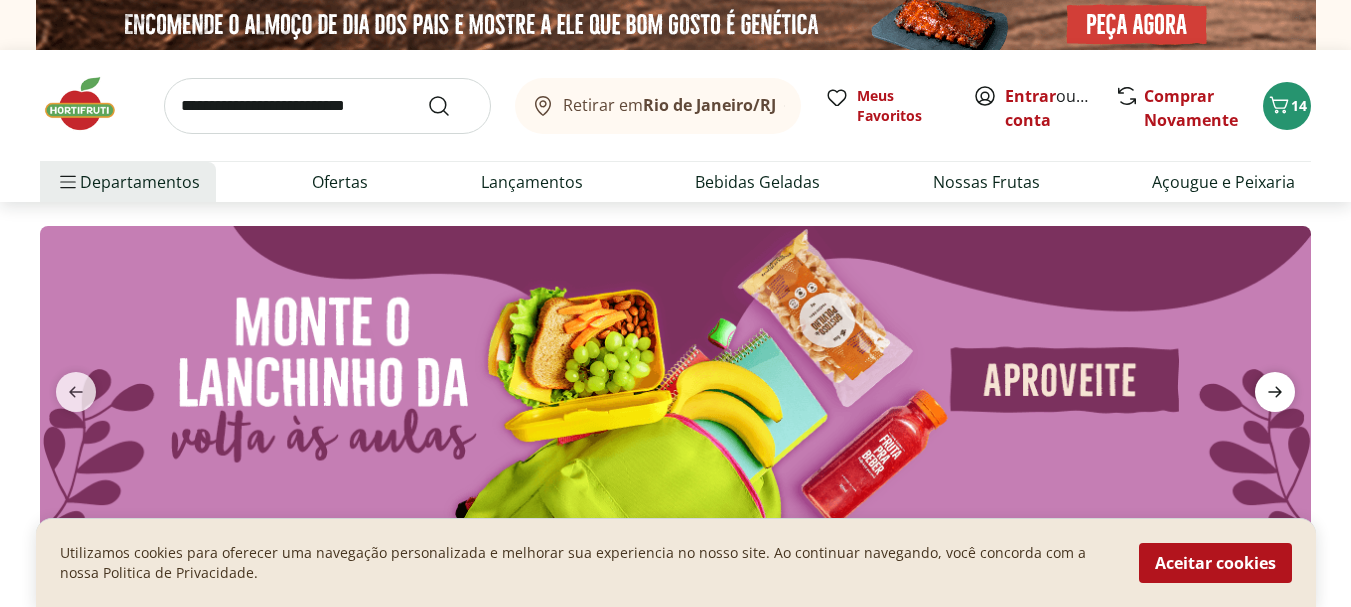 click 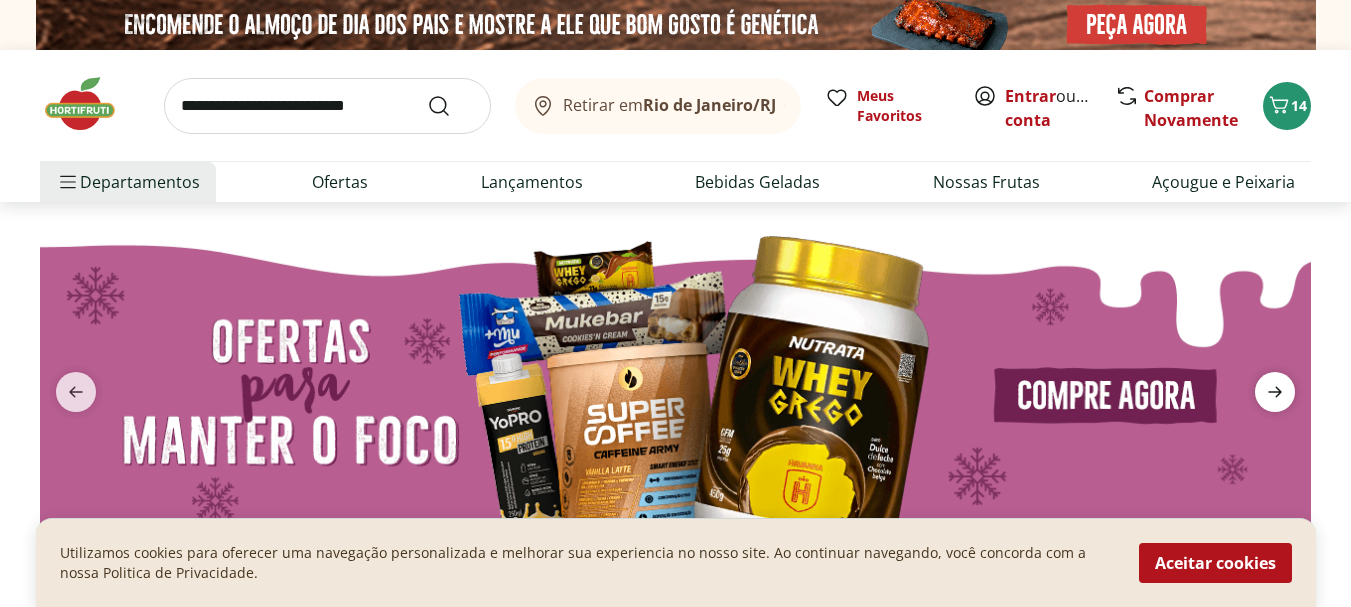 click 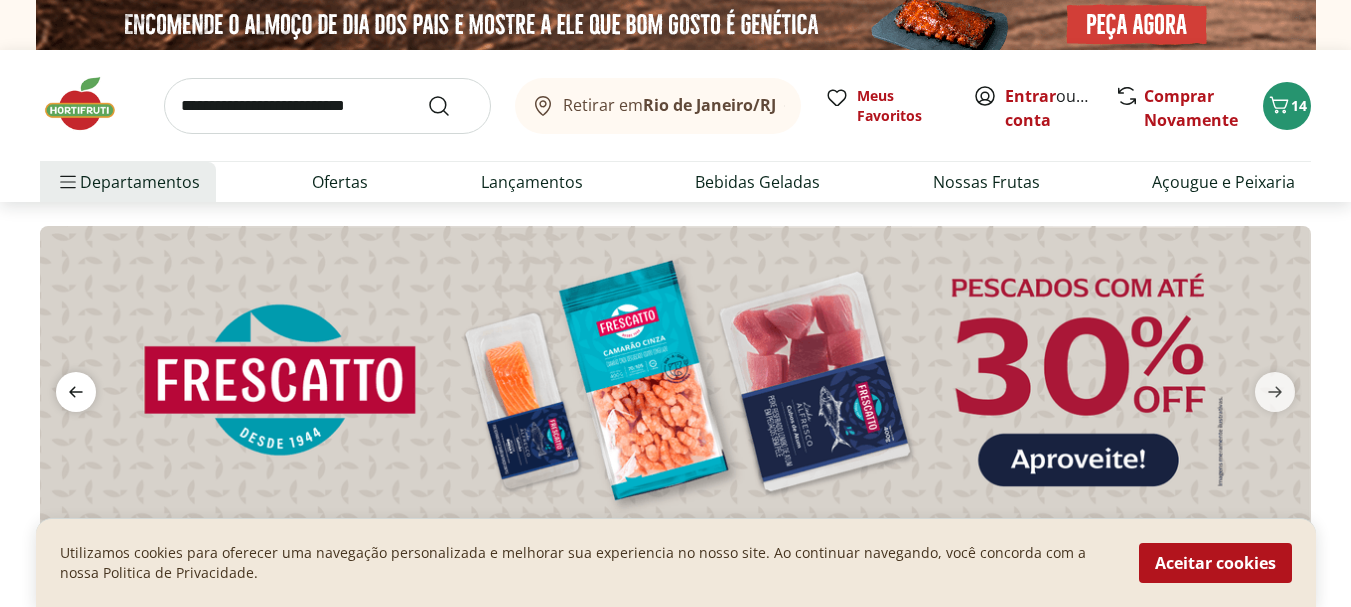 click 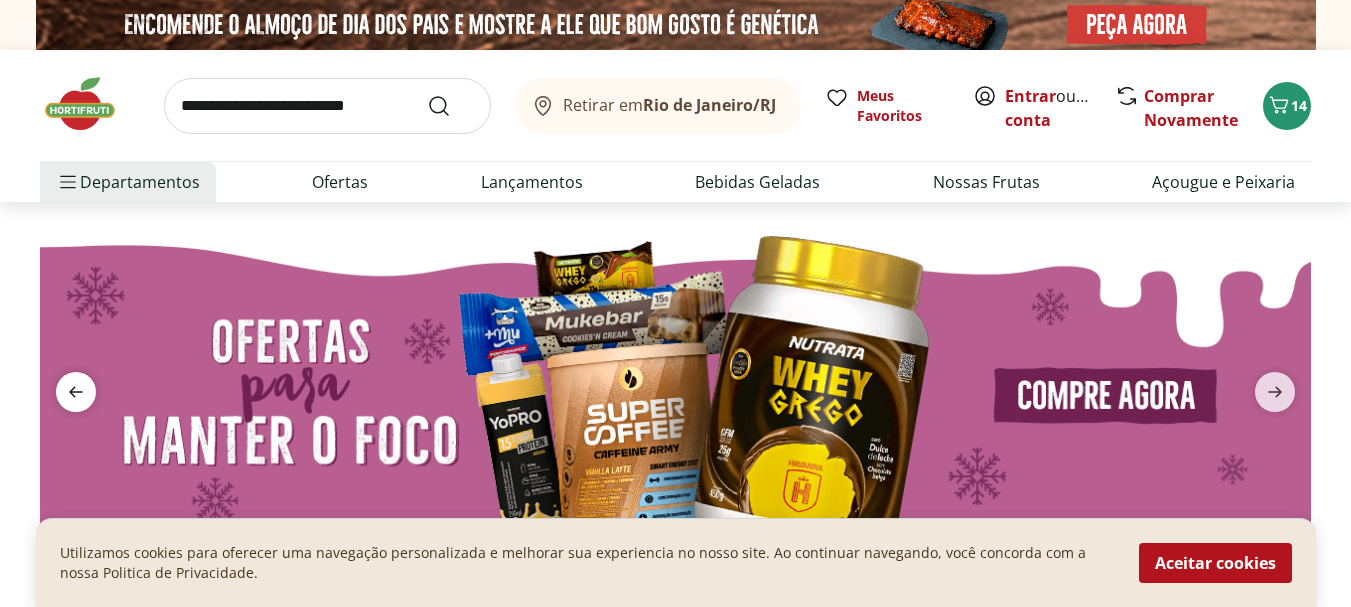click 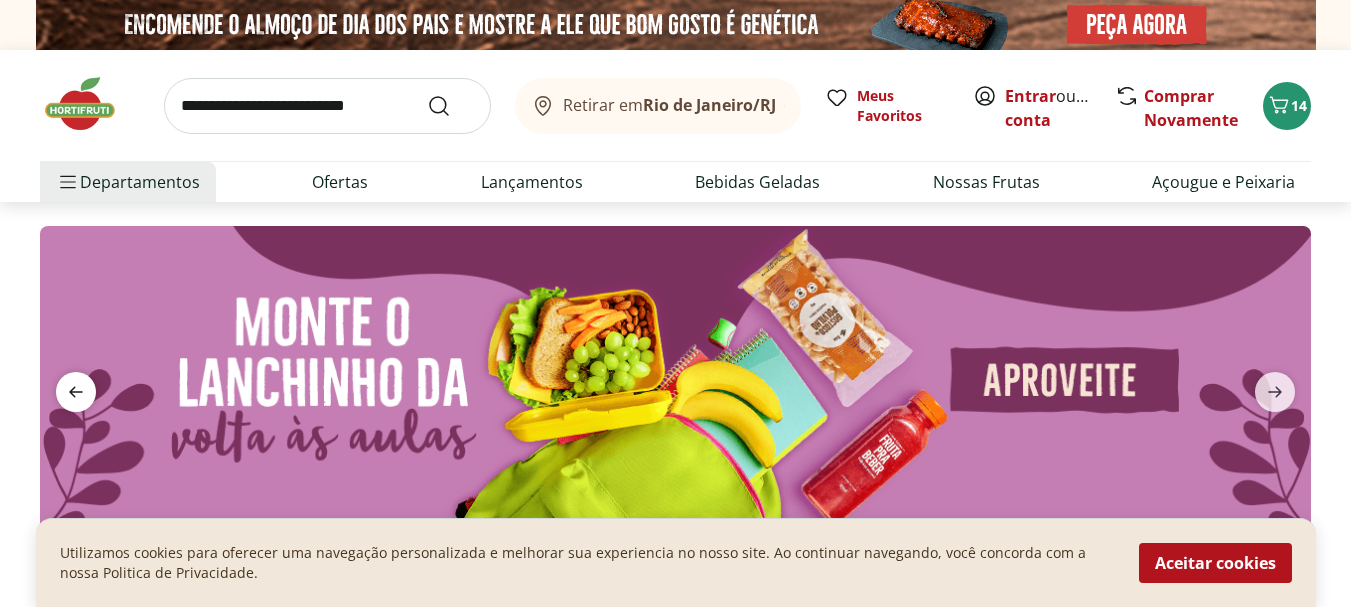 click 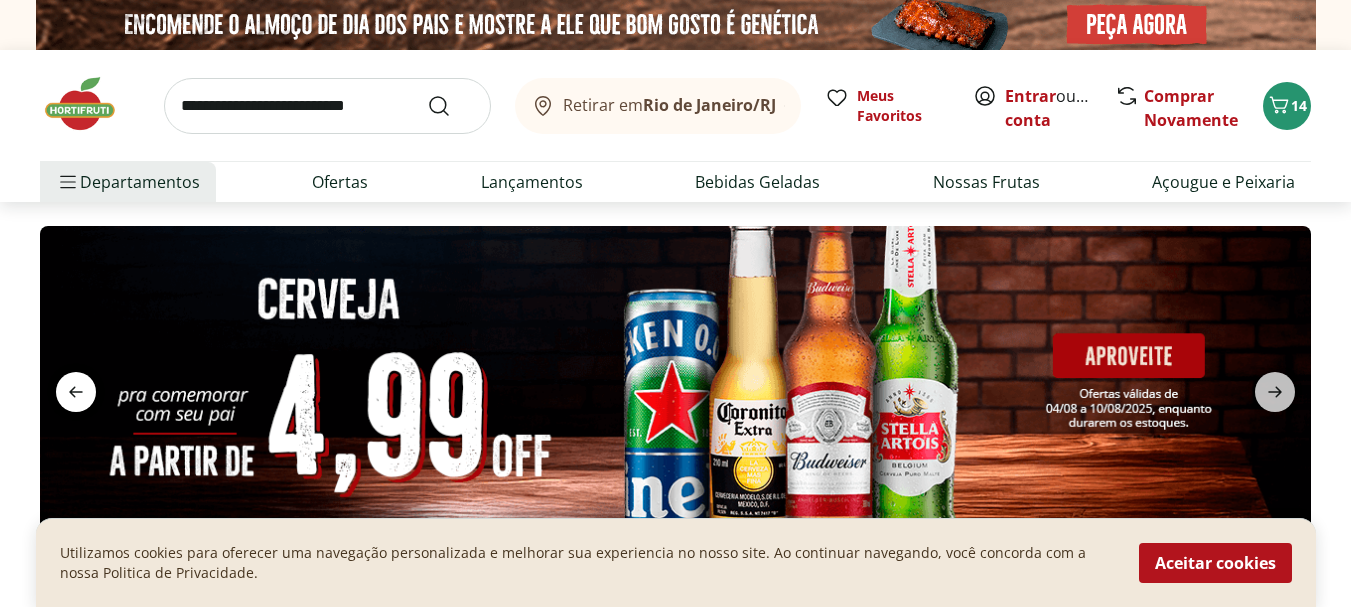 click 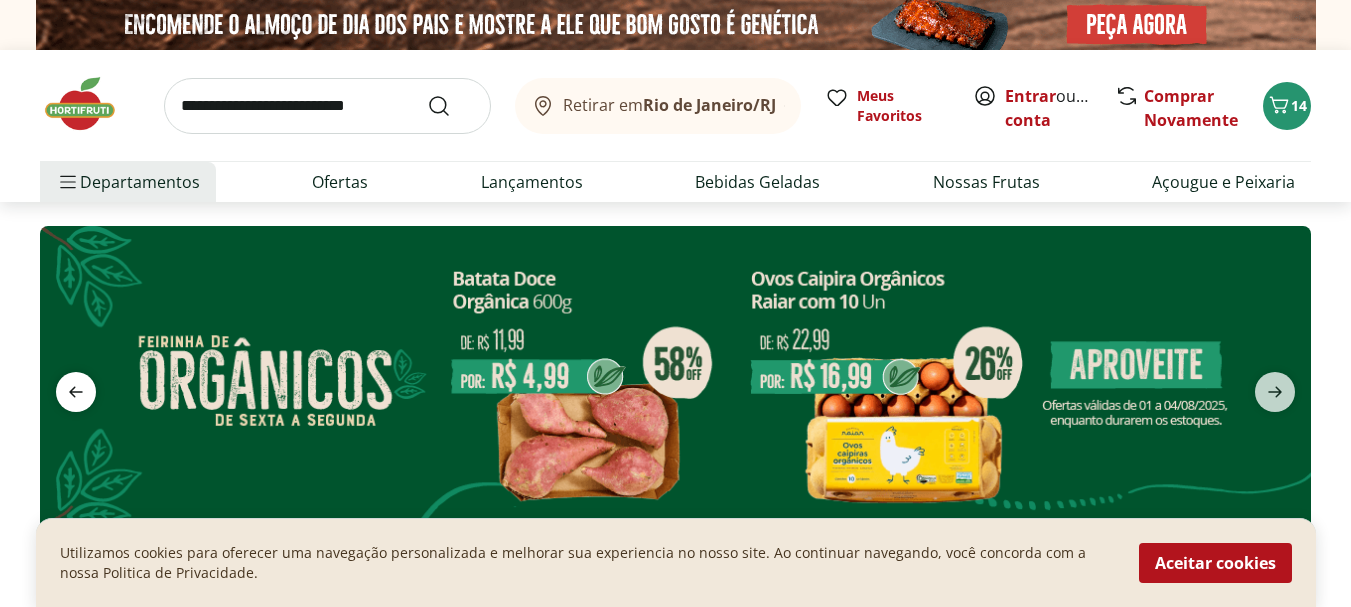 click 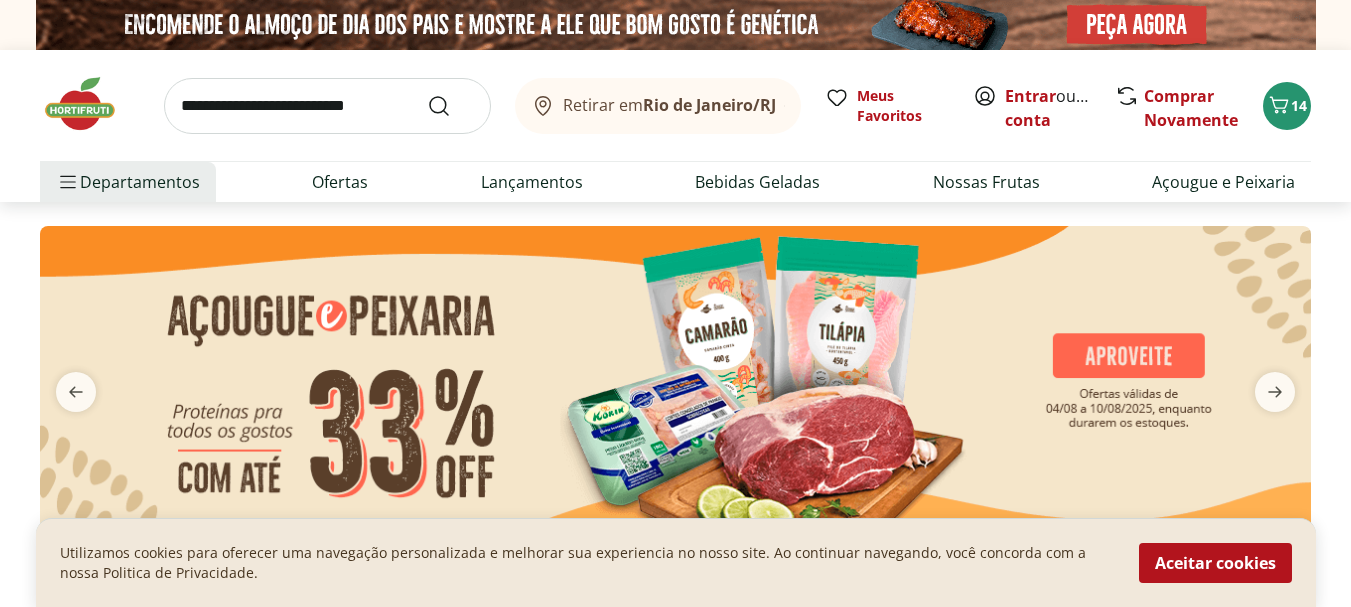 click at bounding box center [675, 380] 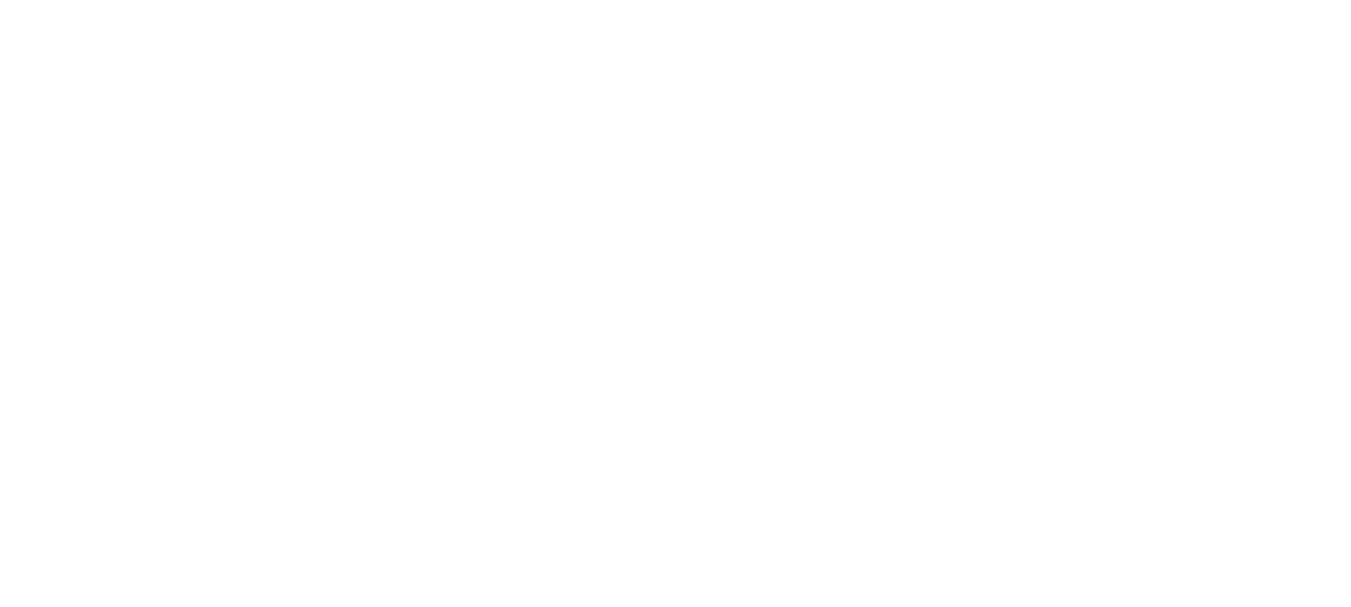 select on "**********" 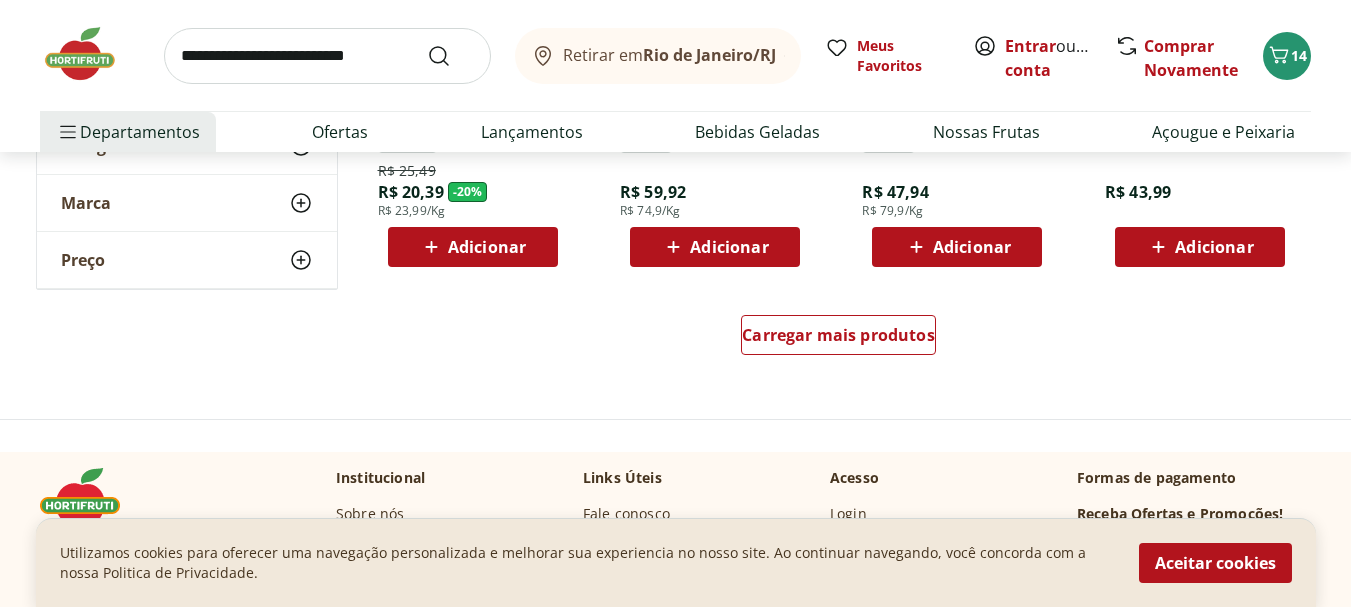 scroll, scrollTop: 1416, scrollLeft: 0, axis: vertical 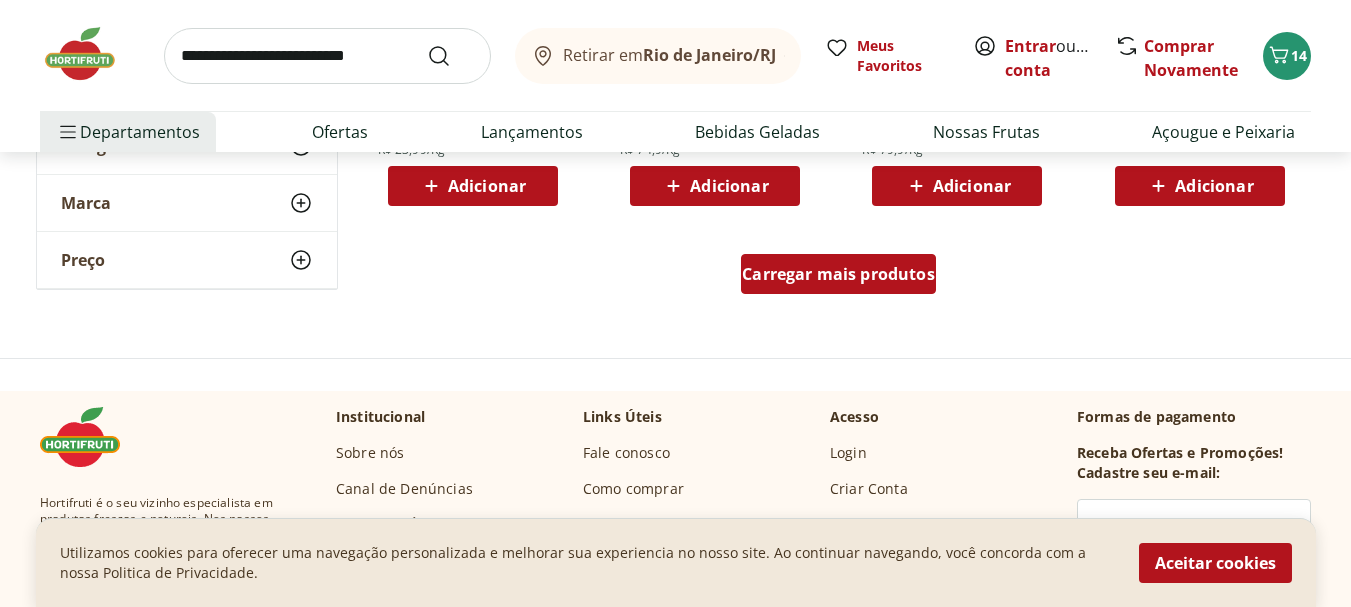 click on "Carregar mais produtos" at bounding box center [838, 274] 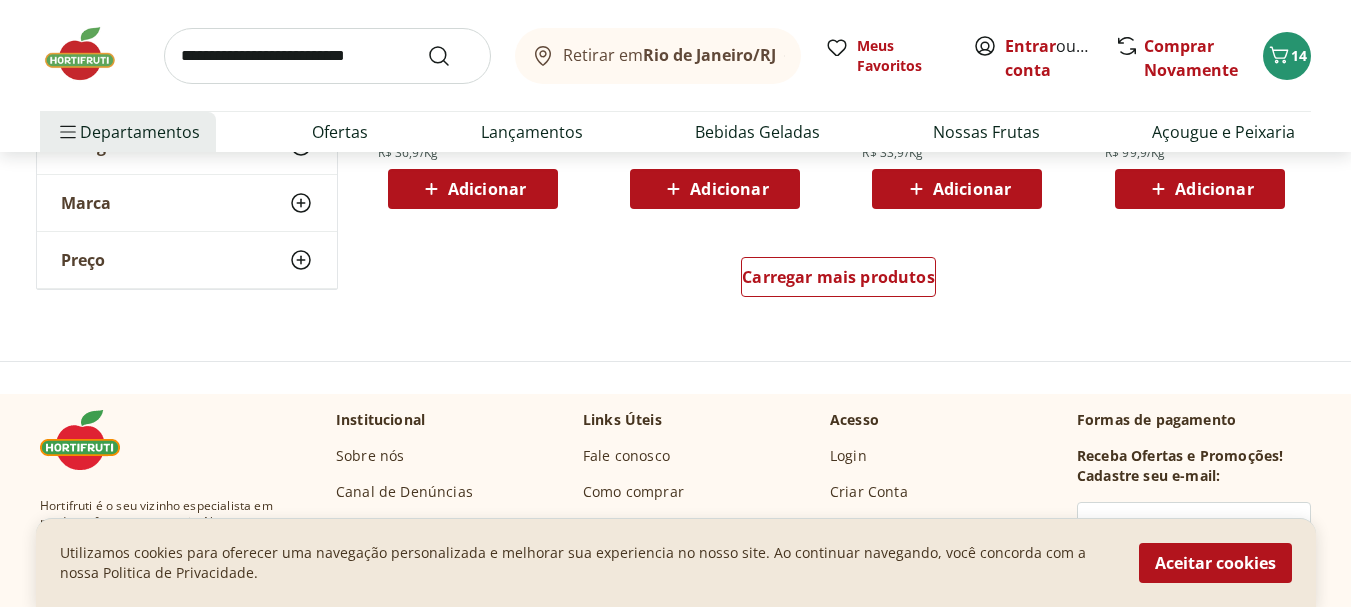scroll, scrollTop: 2725, scrollLeft: 0, axis: vertical 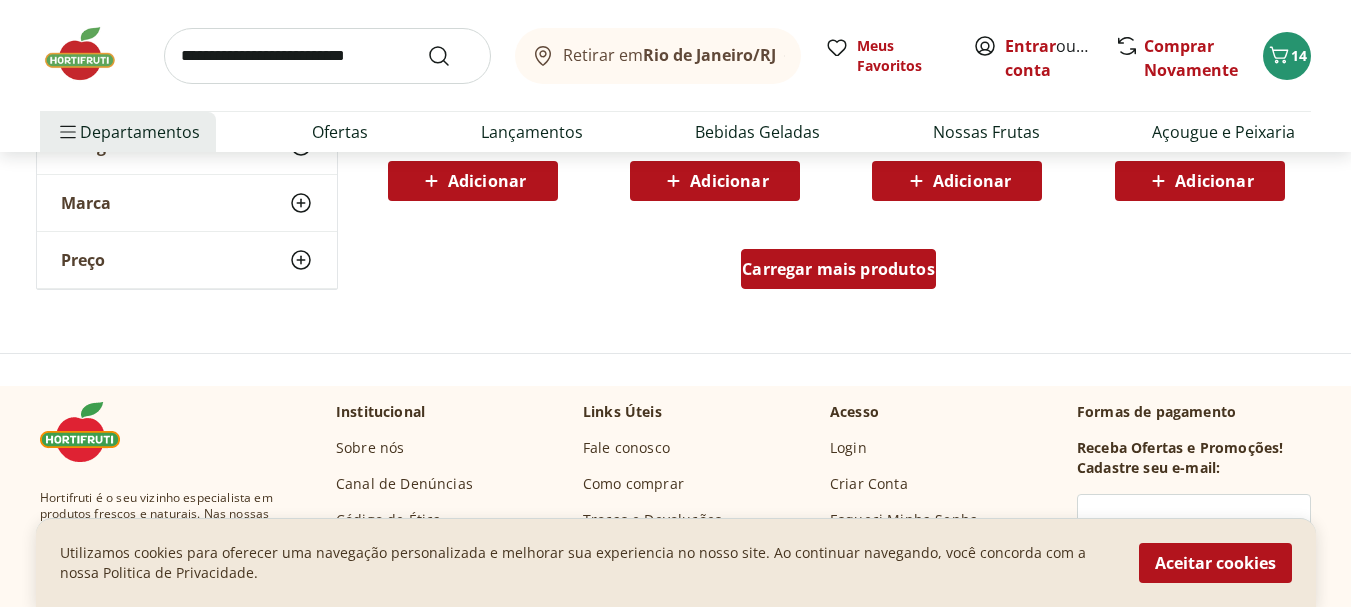 click on "Carregar mais produtos" at bounding box center [838, 269] 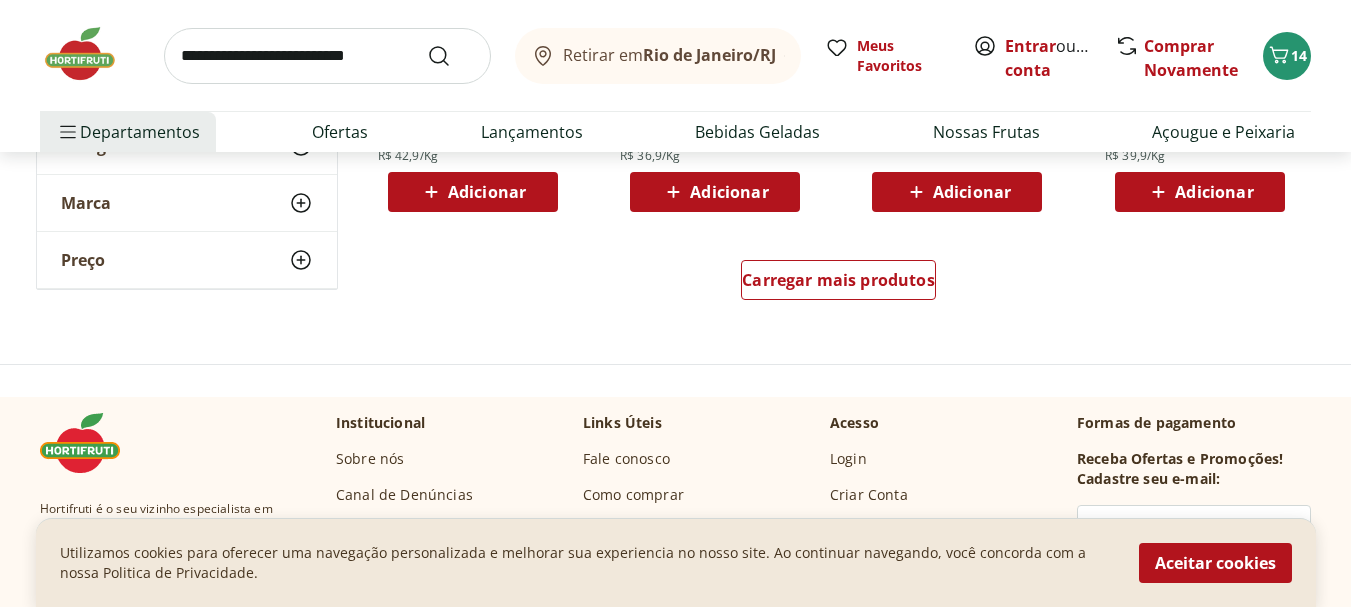 scroll, scrollTop: 4103, scrollLeft: 0, axis: vertical 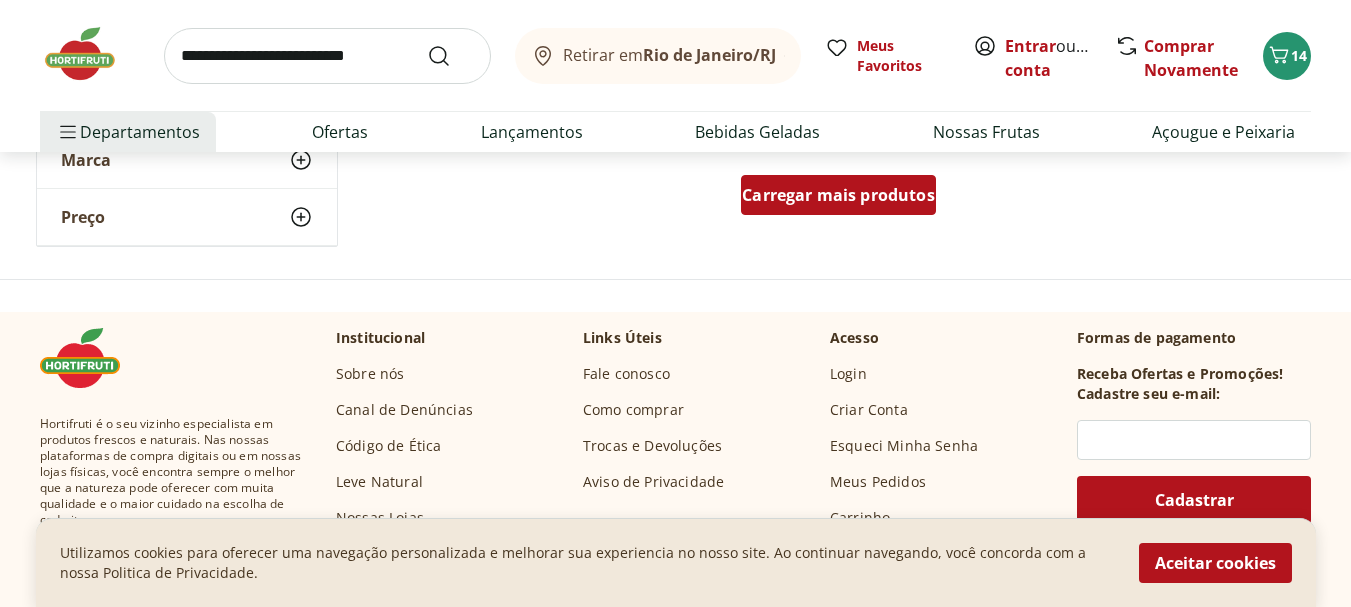 click on "Carregar mais produtos" at bounding box center (838, 195) 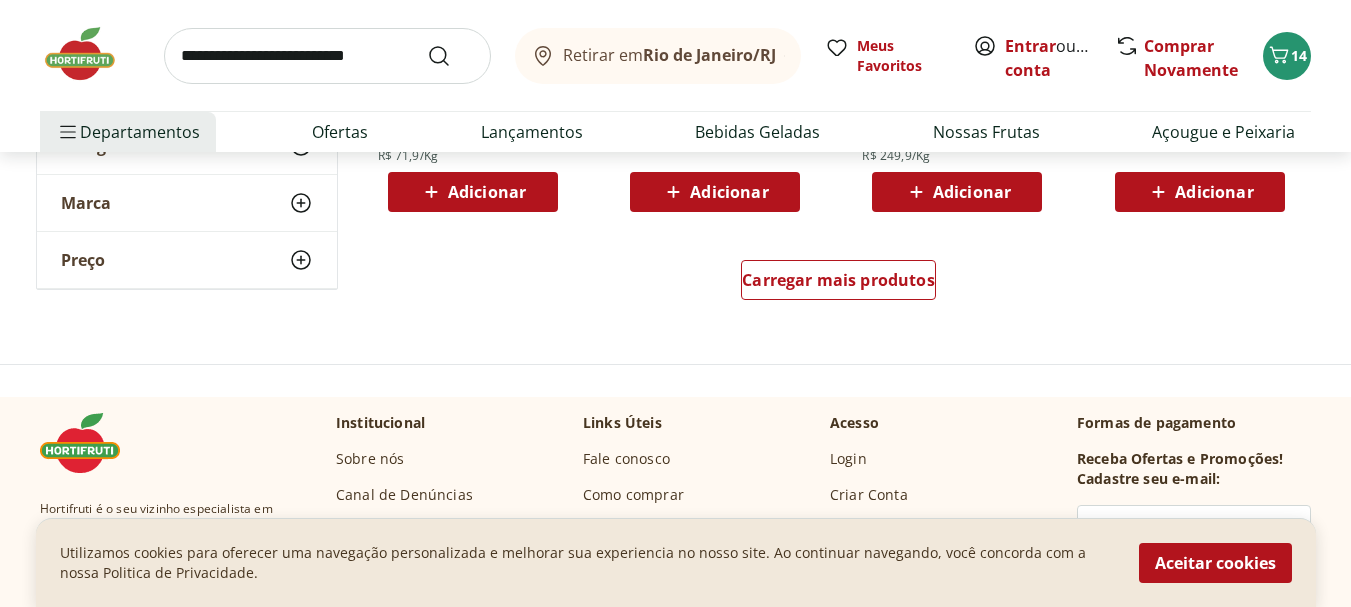 scroll, scrollTop: 5309, scrollLeft: 0, axis: vertical 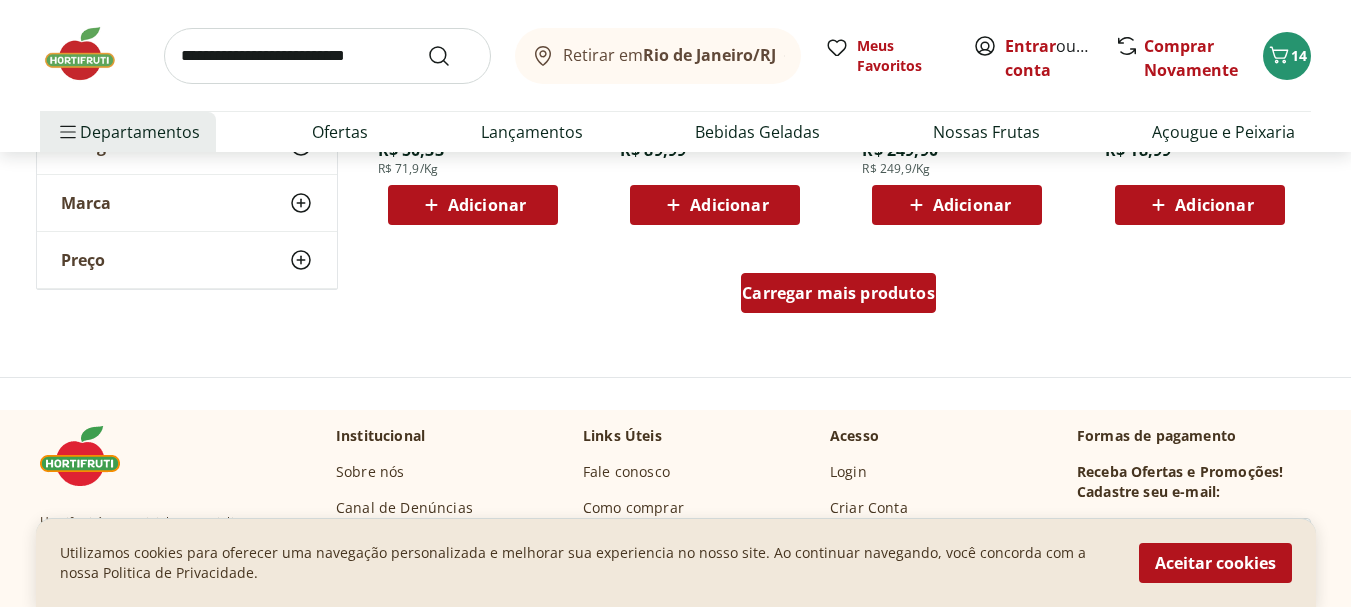 click on "Carregar mais produtos" at bounding box center [838, 293] 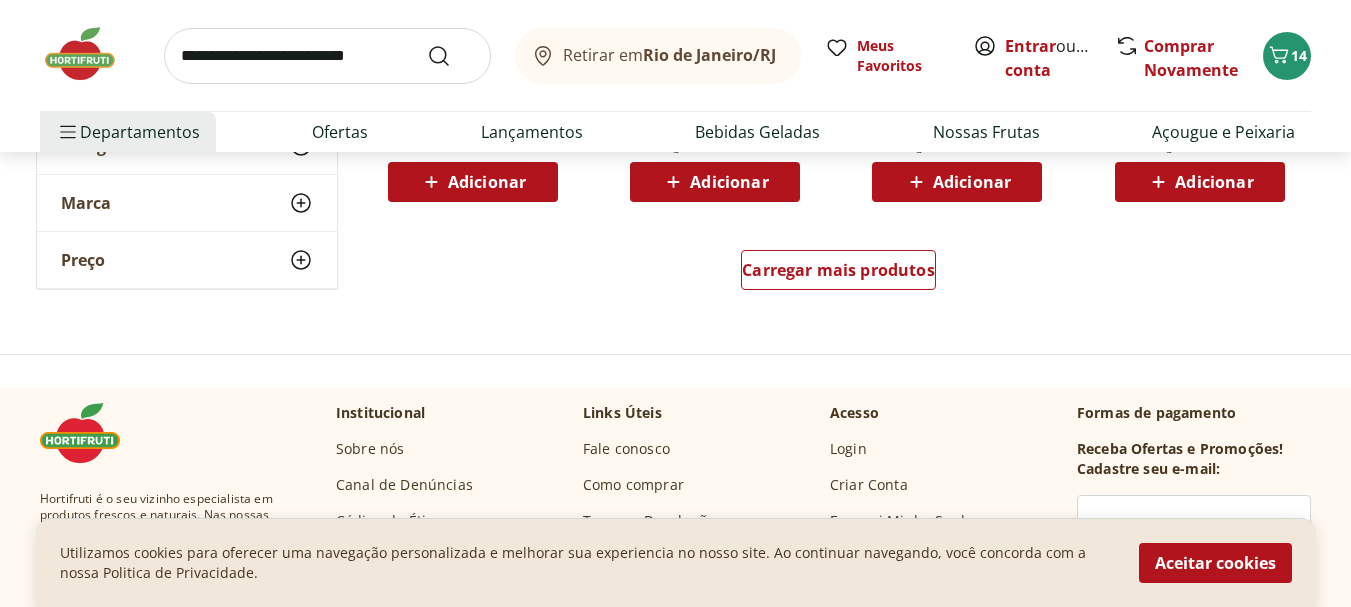 scroll, scrollTop: 6728, scrollLeft: 0, axis: vertical 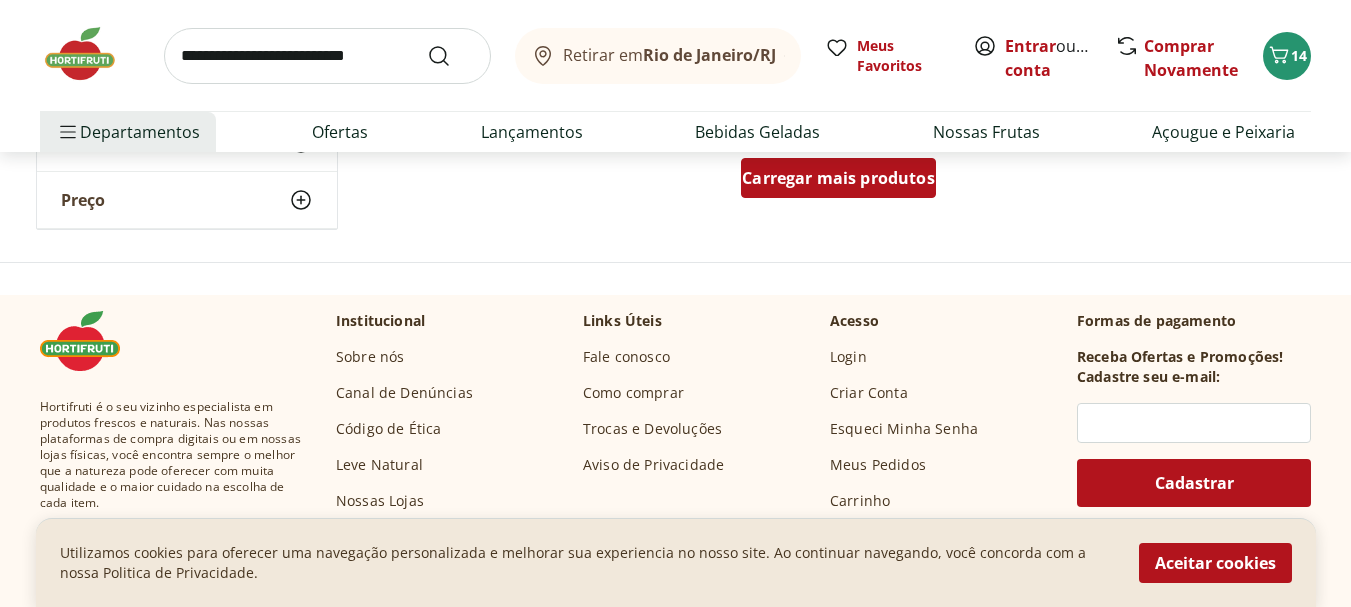 click on "Carregar mais produtos" at bounding box center [838, 178] 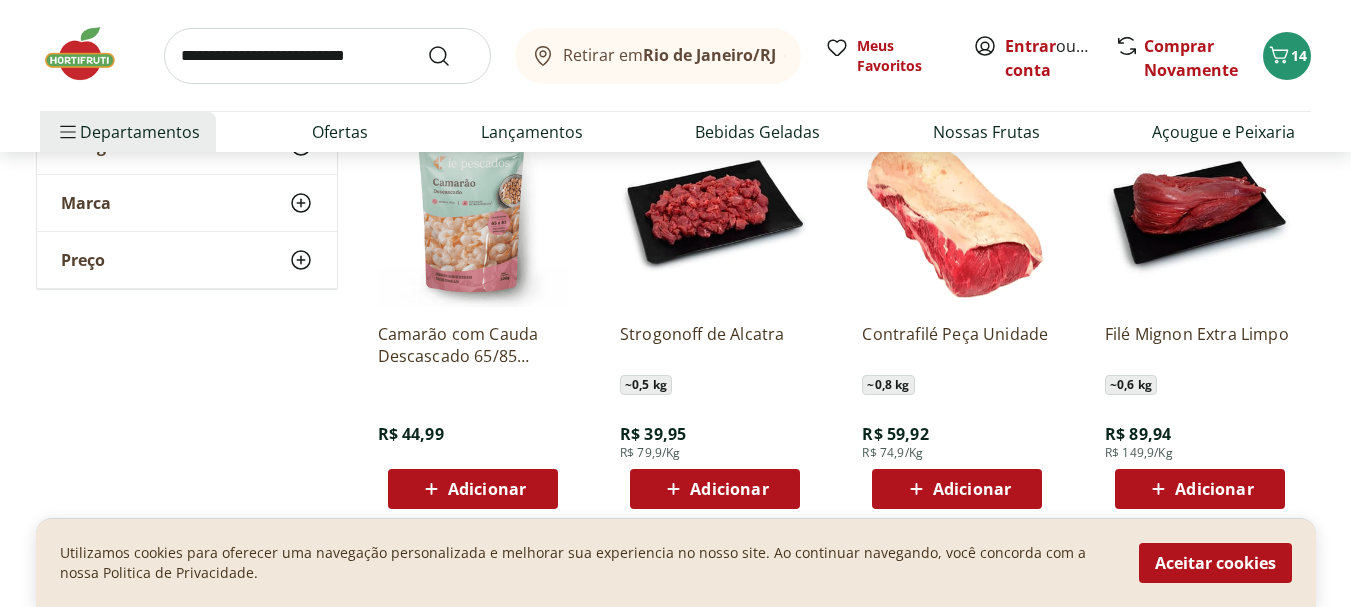 scroll, scrollTop: 6313, scrollLeft: 0, axis: vertical 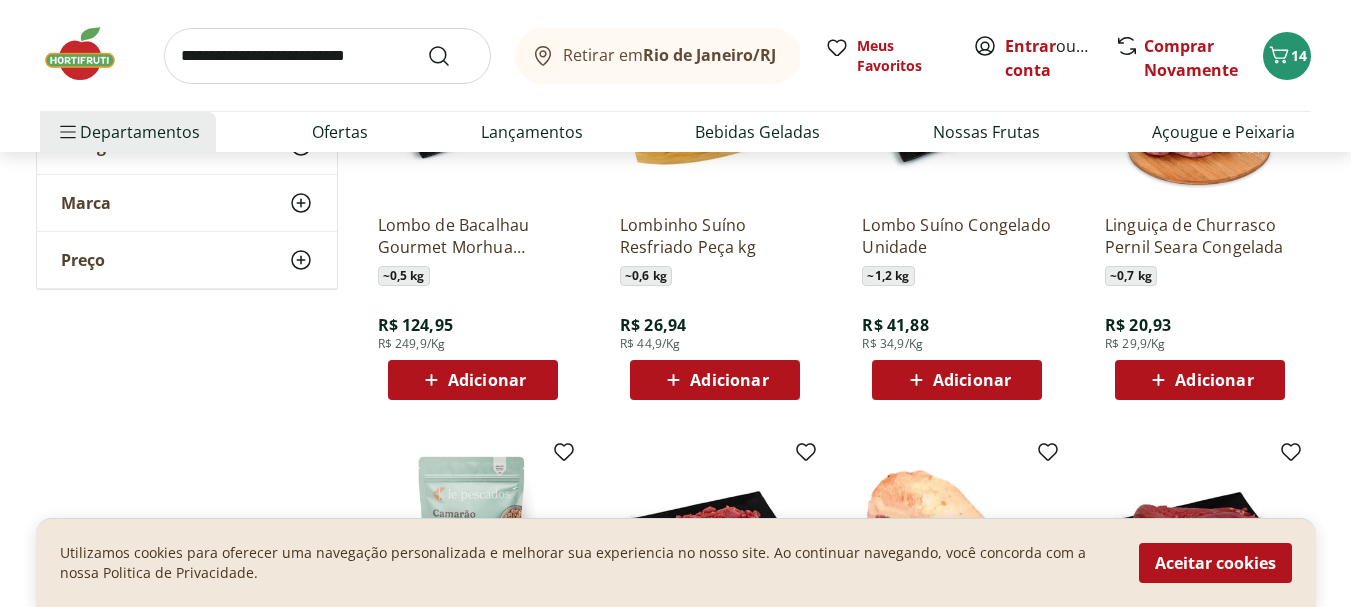 drag, startPoint x: 1357, startPoint y: 442, endPoint x: 1344, endPoint y: 398, distance: 45.88028 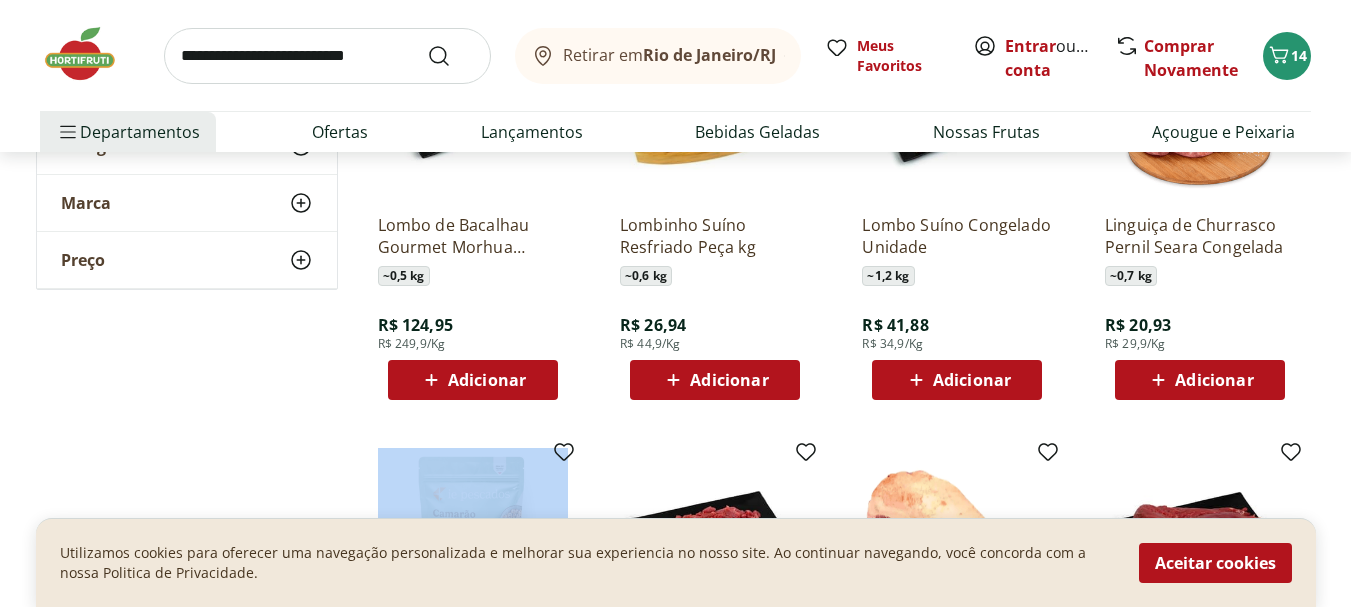 click on "**********" at bounding box center [675, -1994] 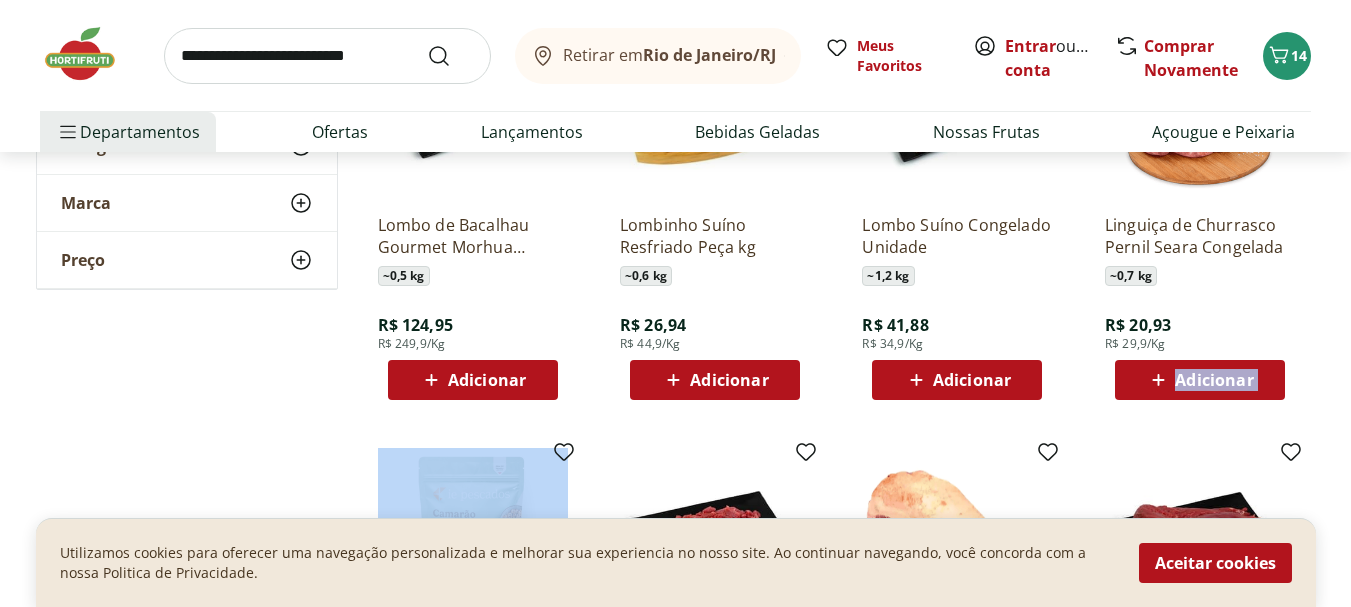 click on "**********" at bounding box center [675, -1994] 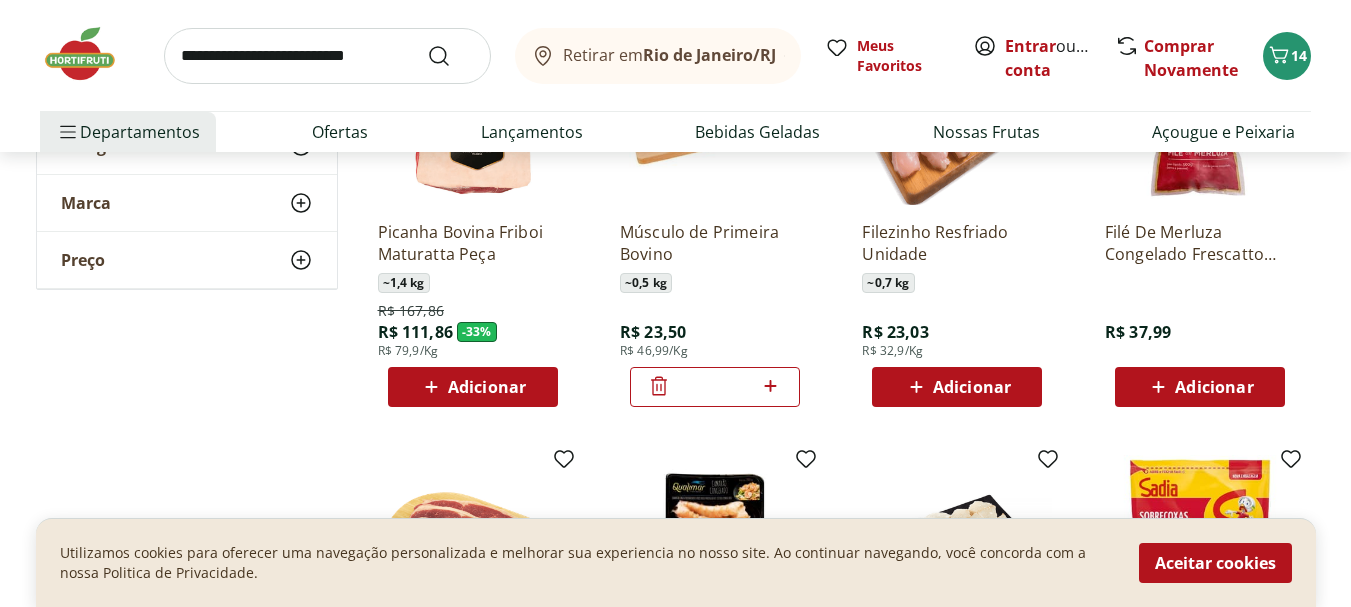 scroll, scrollTop: 4654, scrollLeft: 0, axis: vertical 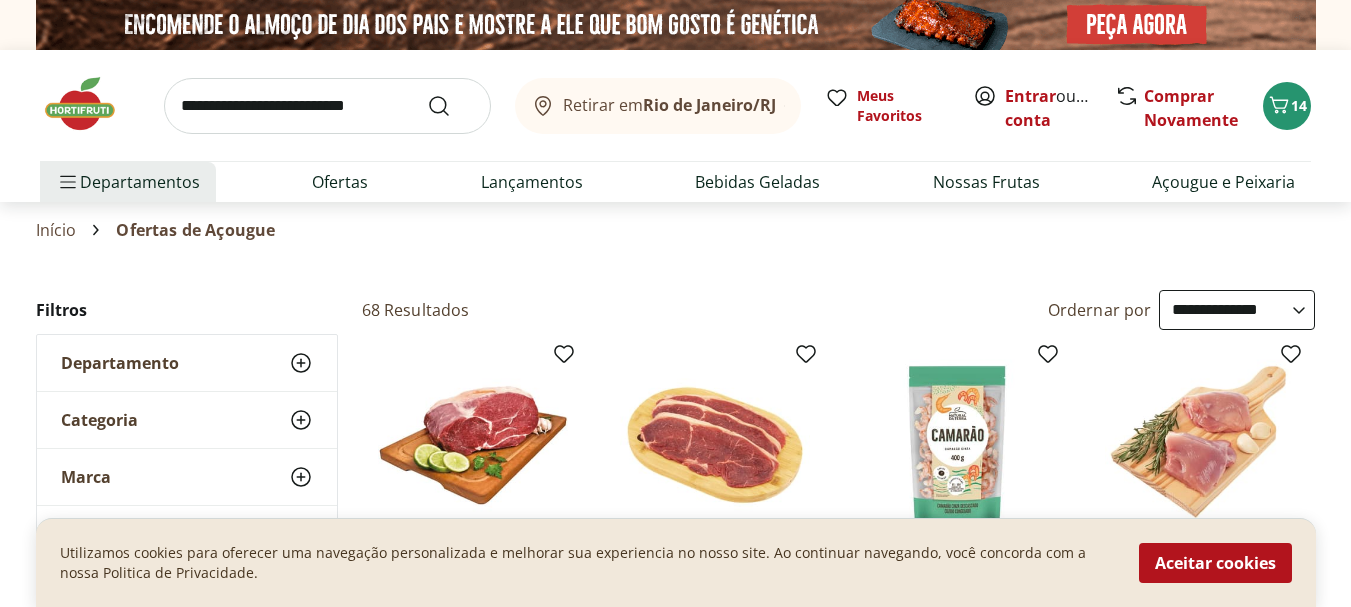 click on "Departamento" at bounding box center [187, 363] 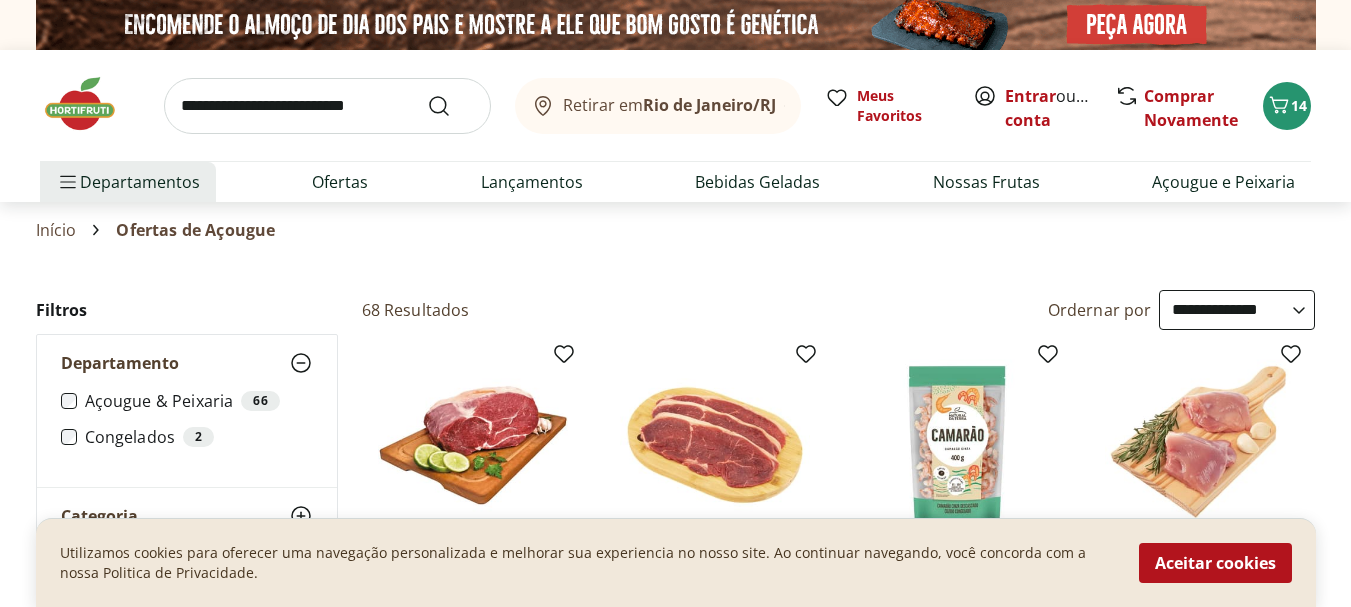 click 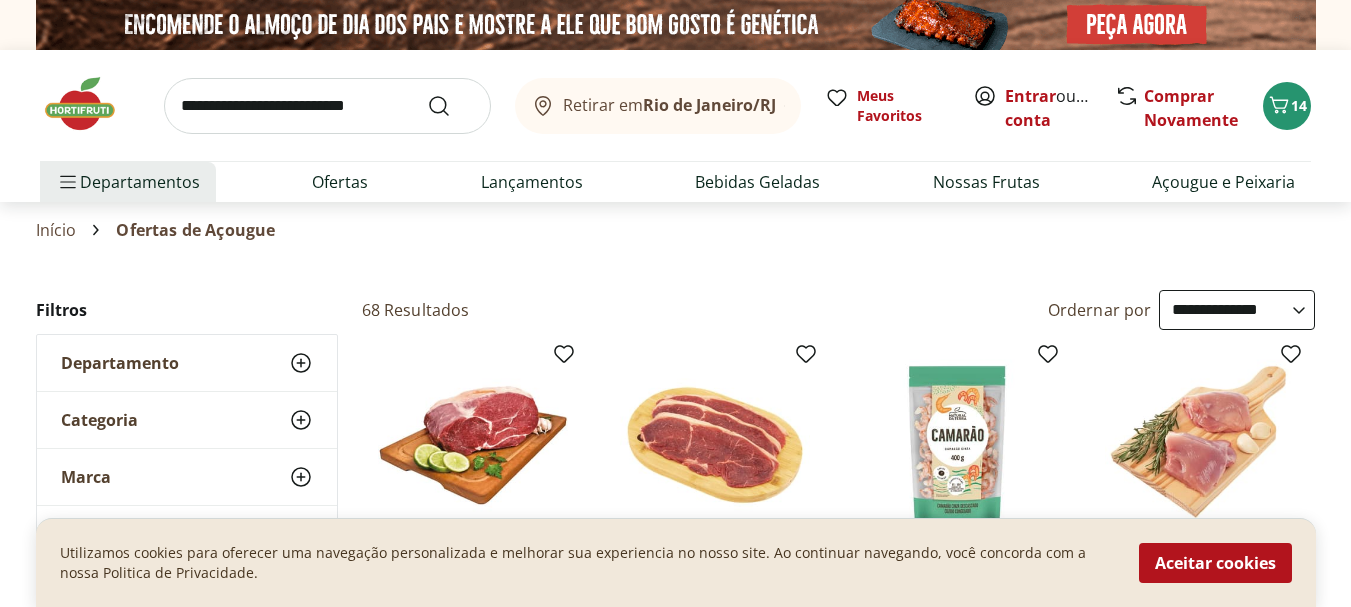 click 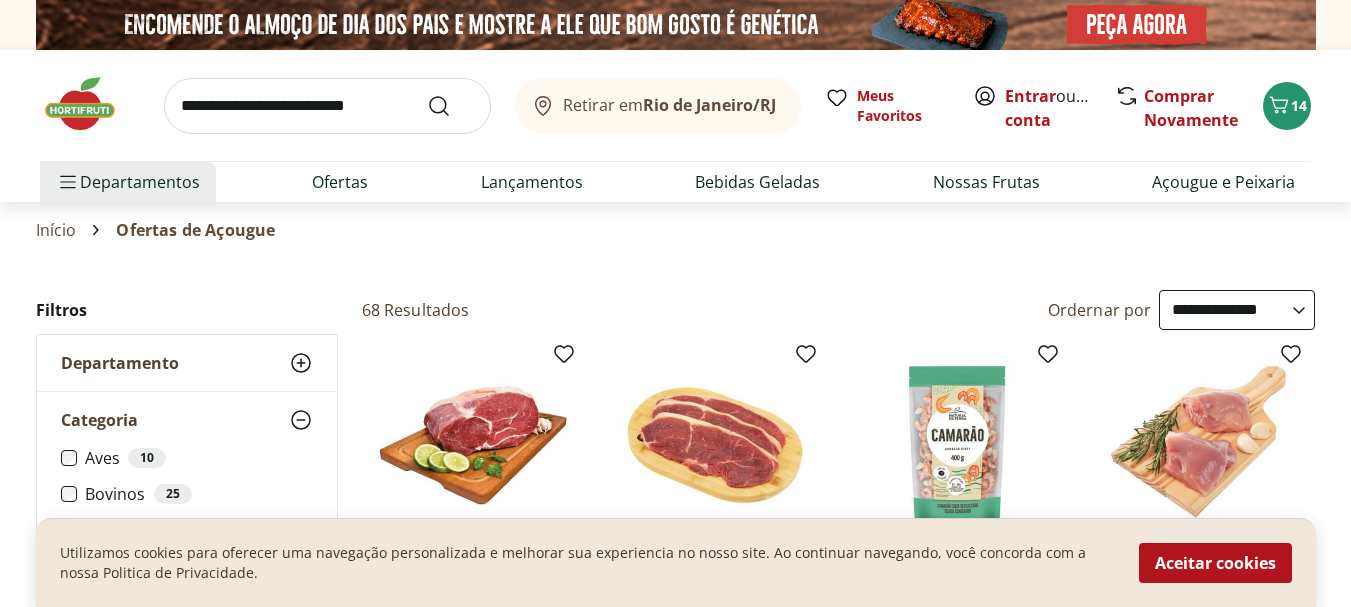 click on "Utilizamos cookies para oferecer uma navegação personalizada e melhorar sua experiencia no nosso site. Ao continuar navegando, você concorda com a nossa Politica de Privacidade. Aceitar cookies" at bounding box center [676, 562] 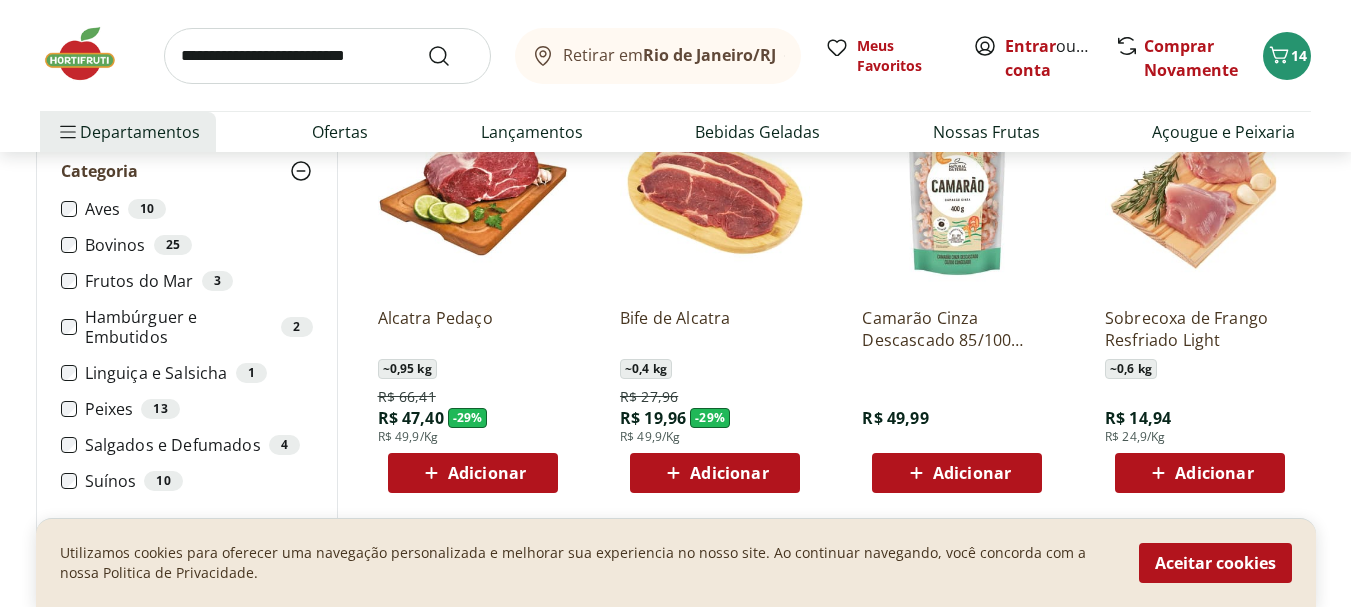 scroll, scrollTop: 216, scrollLeft: 0, axis: vertical 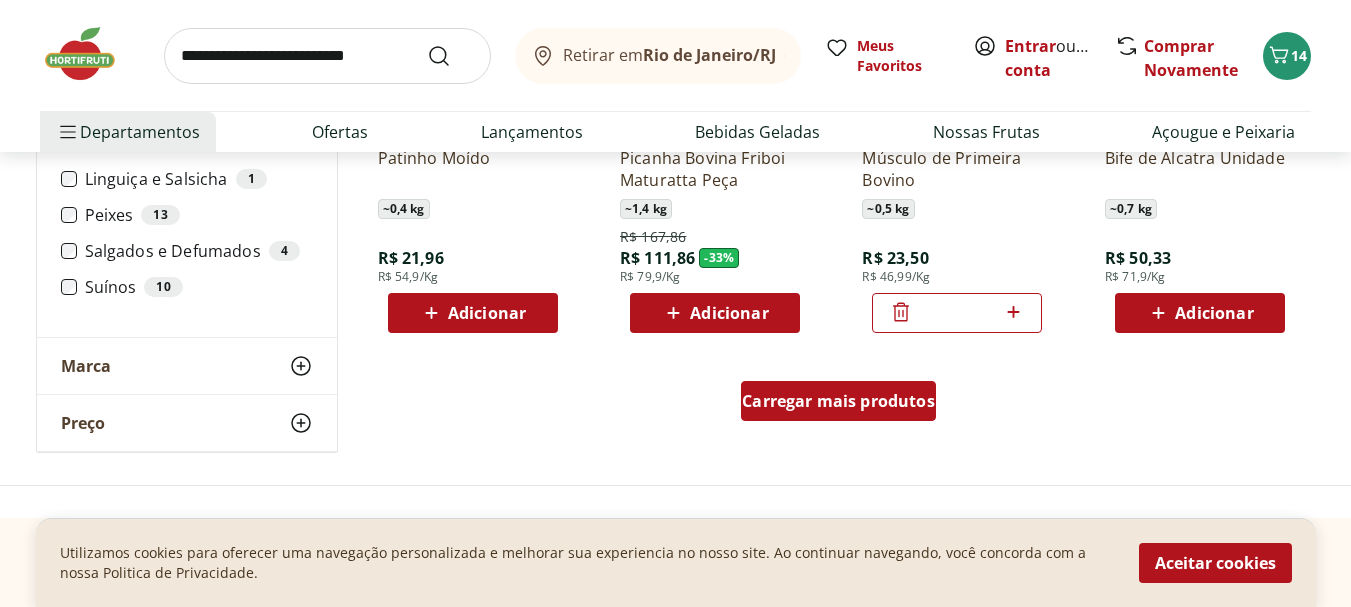 click on "Carregar mais produtos" at bounding box center (838, 401) 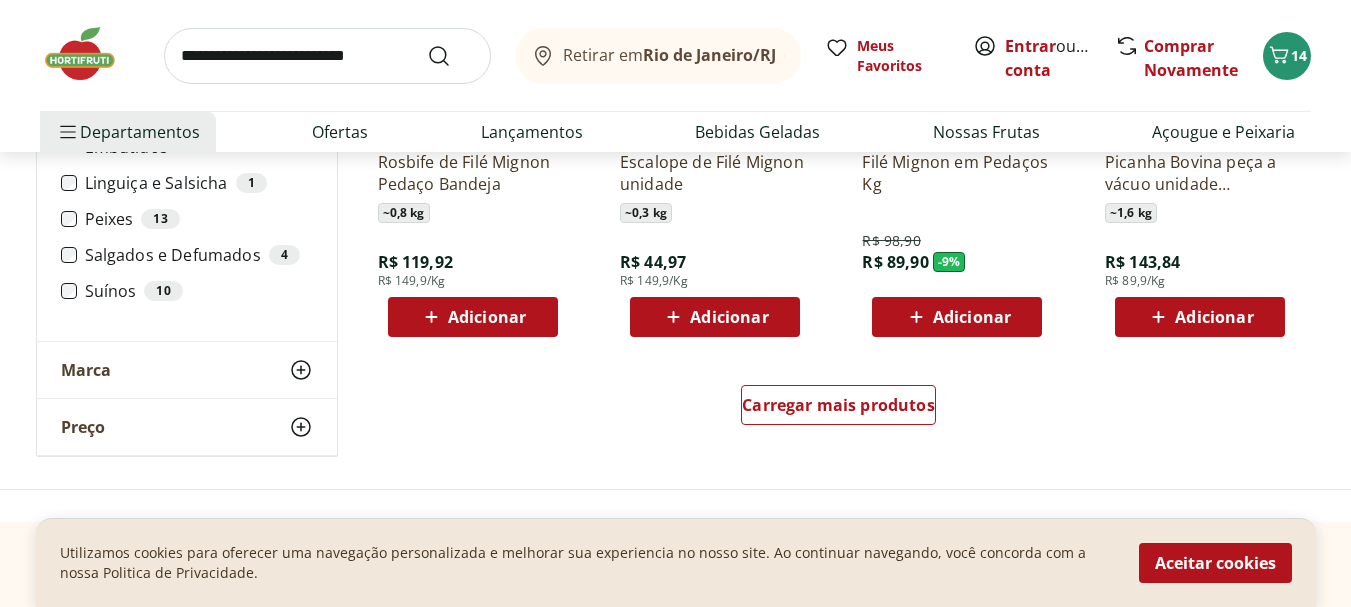 scroll, scrollTop: 2615, scrollLeft: 0, axis: vertical 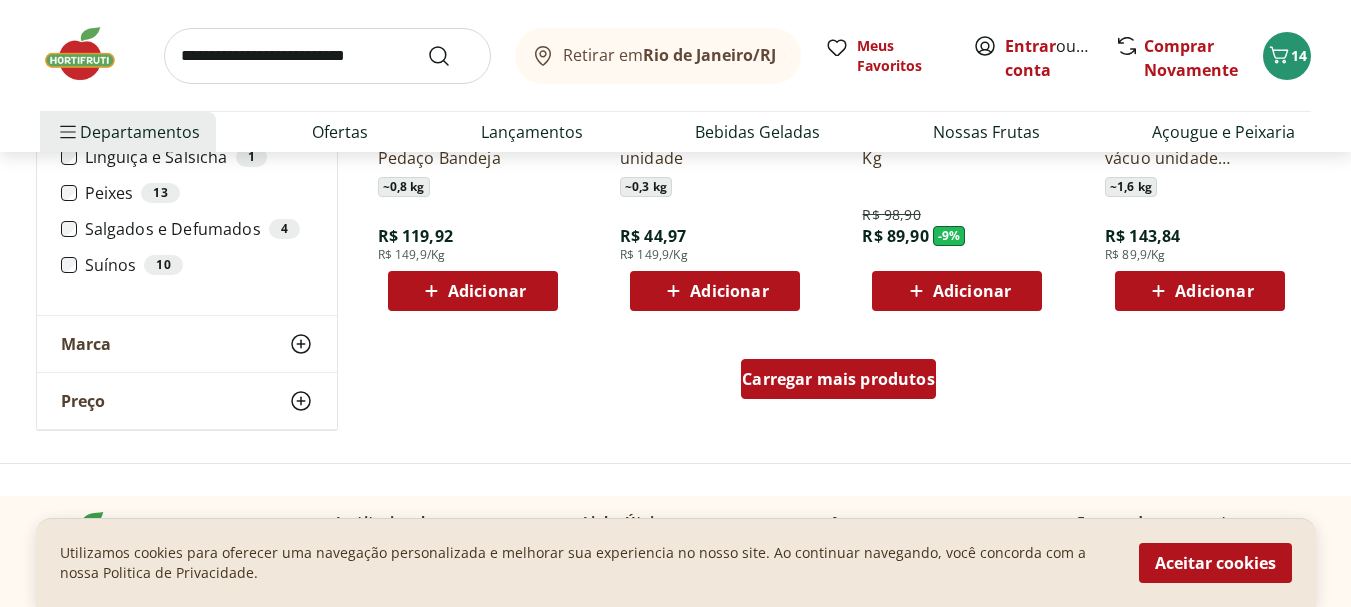 click on "Carregar mais produtos" at bounding box center (838, 379) 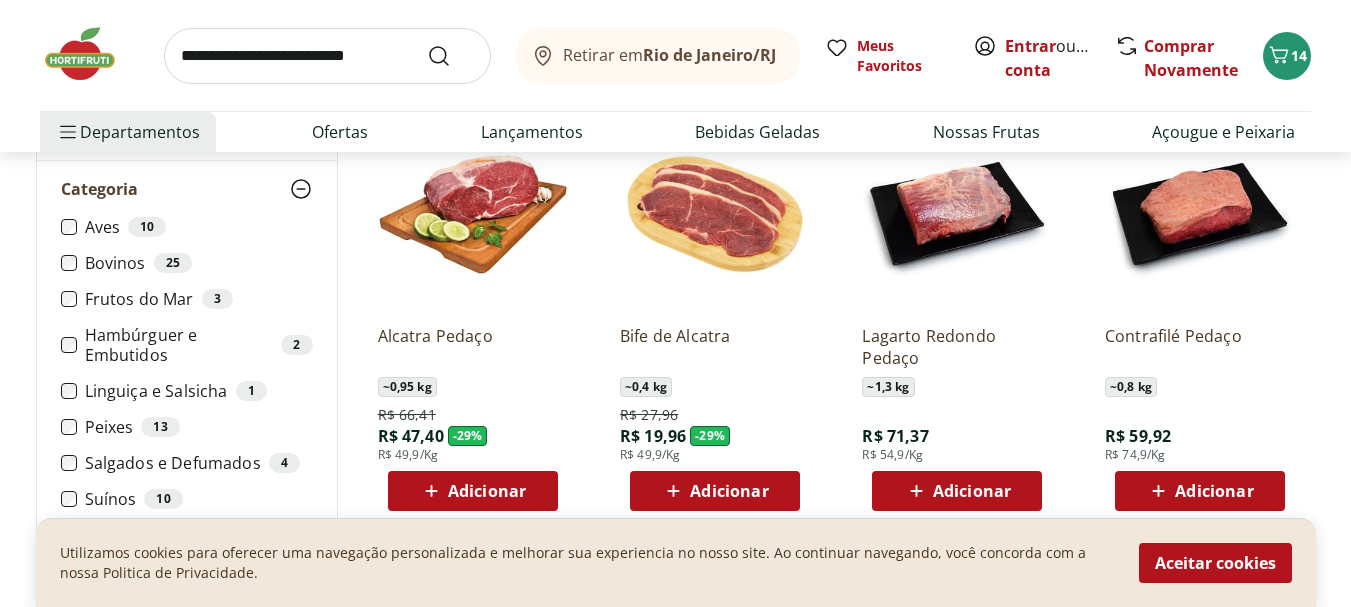 scroll, scrollTop: 240, scrollLeft: 0, axis: vertical 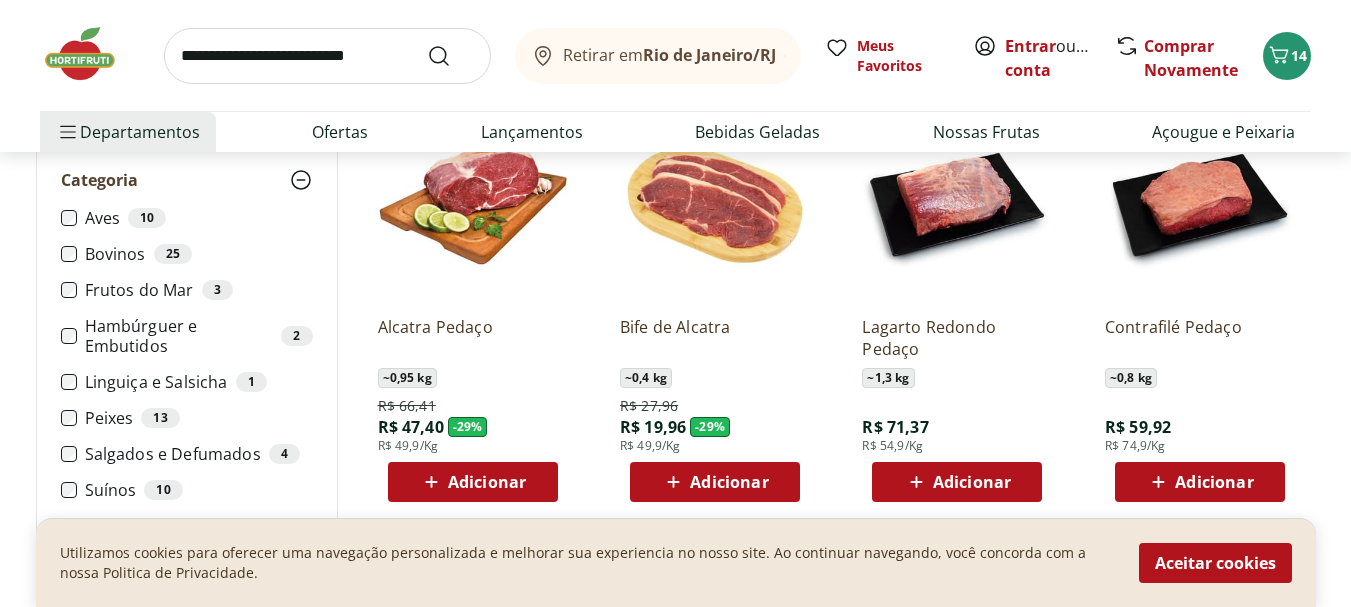 click on "Adicionar" at bounding box center [729, 482] 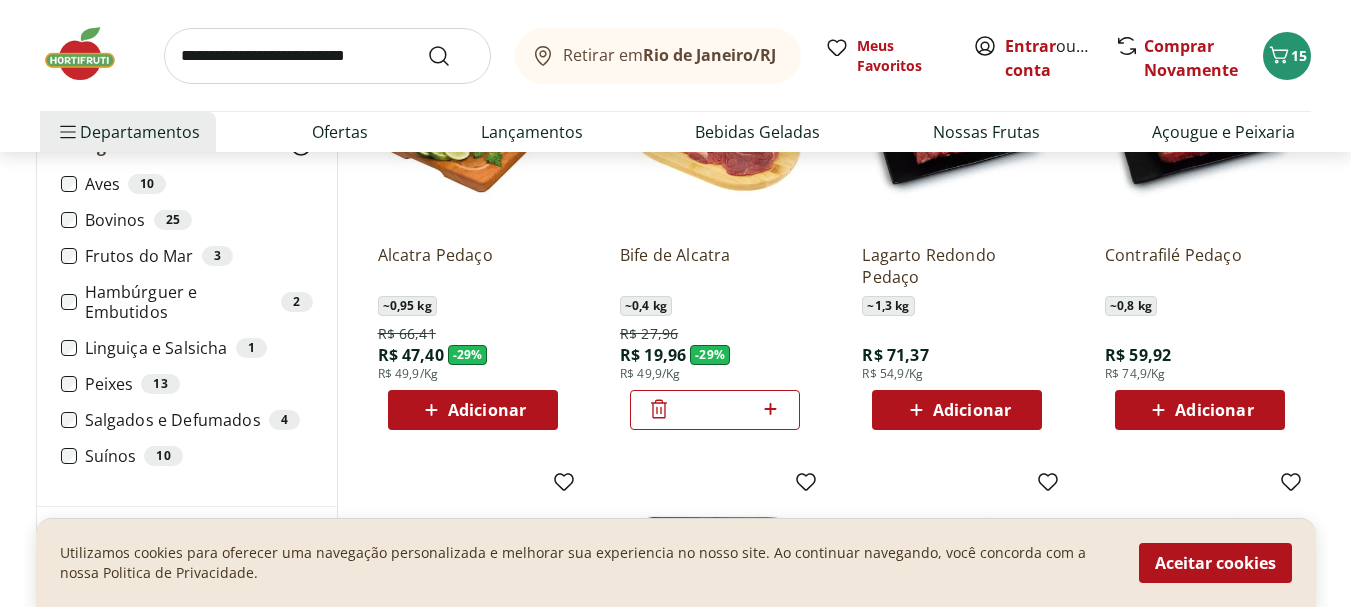 scroll, scrollTop: 321, scrollLeft: 0, axis: vertical 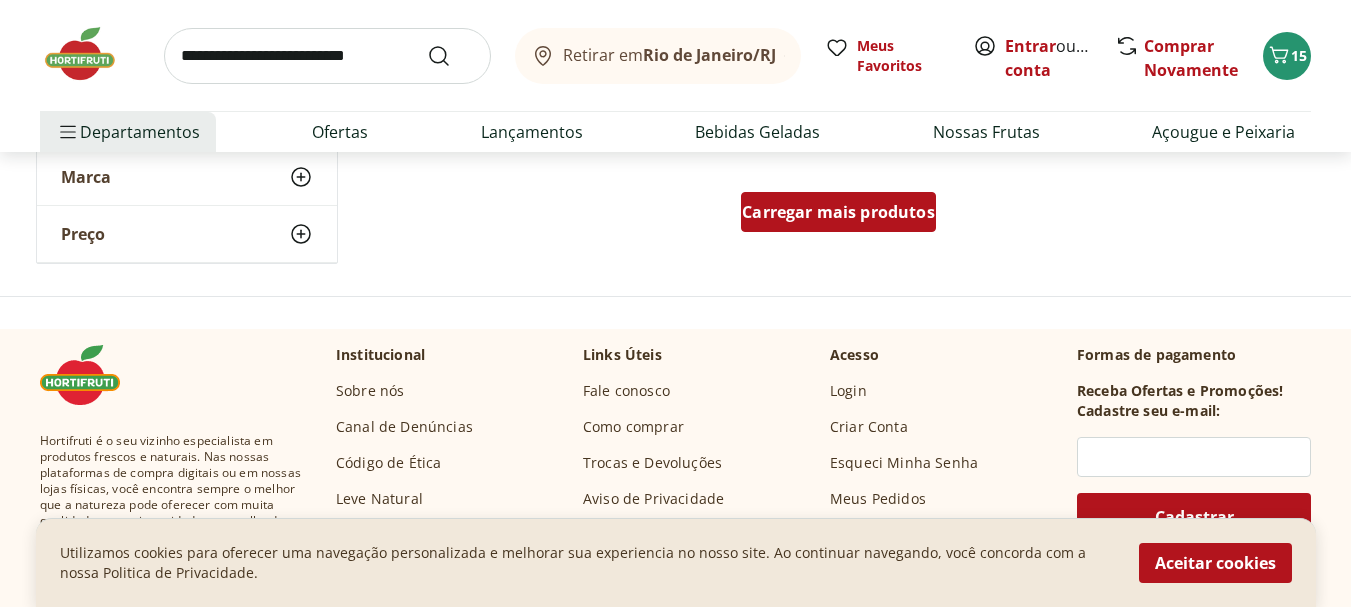 click on "Carregar mais produtos" at bounding box center [838, 212] 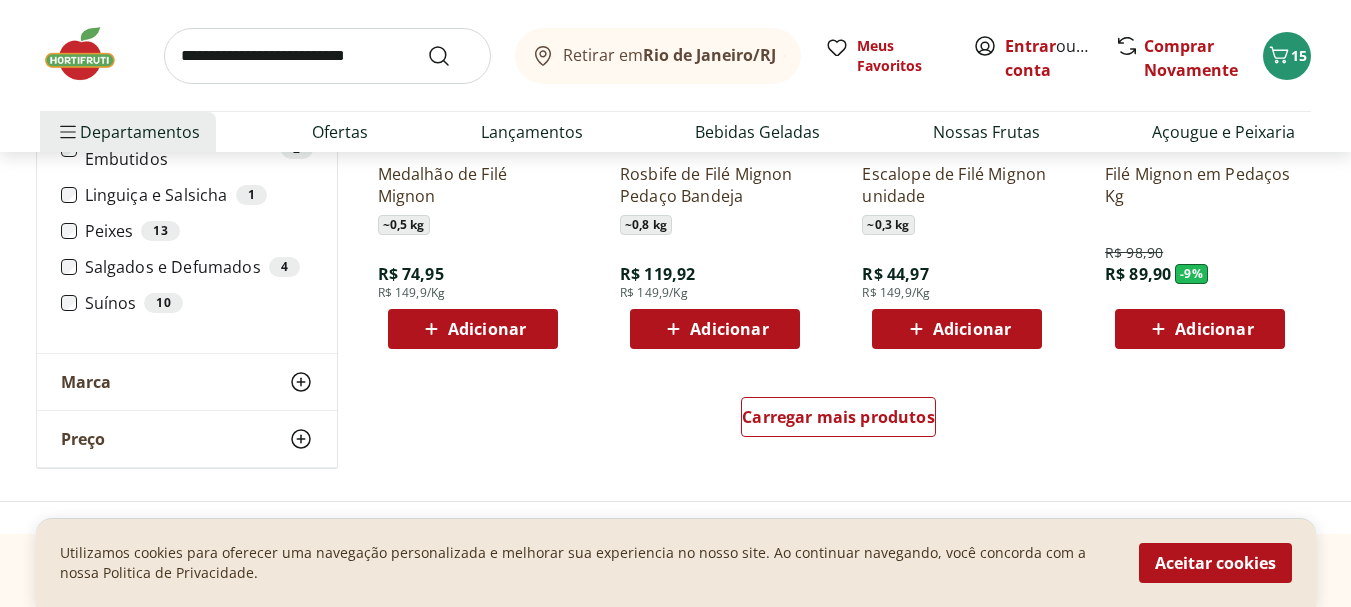 scroll, scrollTop: 2611, scrollLeft: 0, axis: vertical 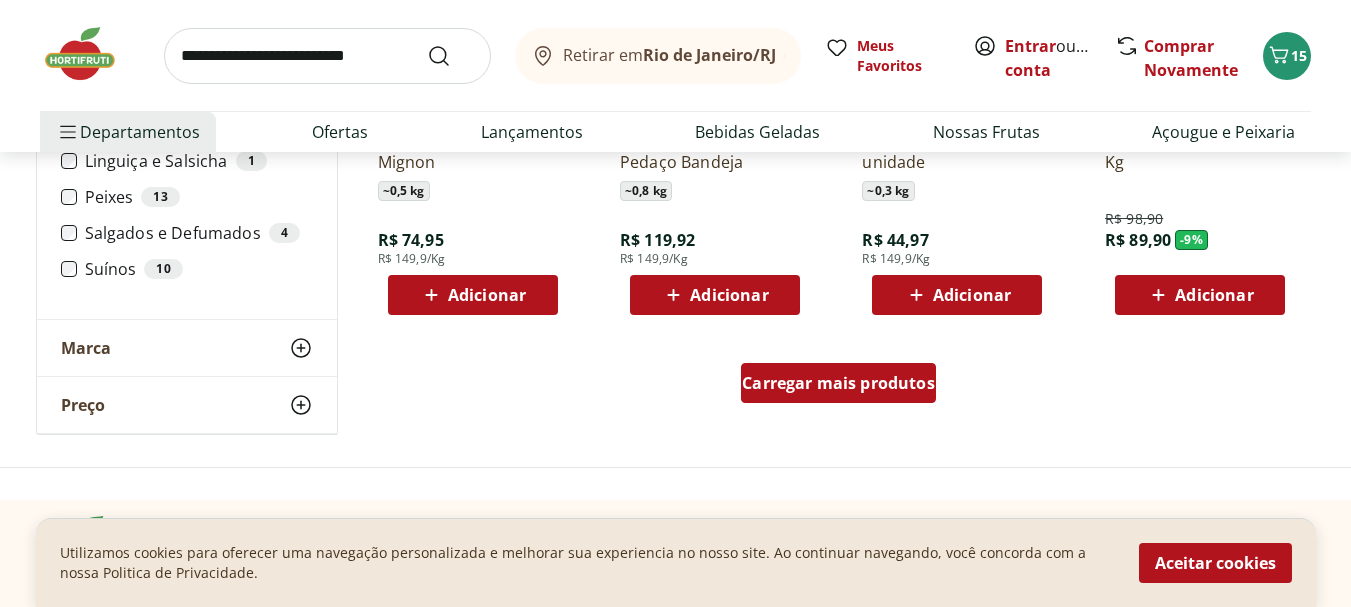 click on "Carregar mais produtos" at bounding box center (838, 383) 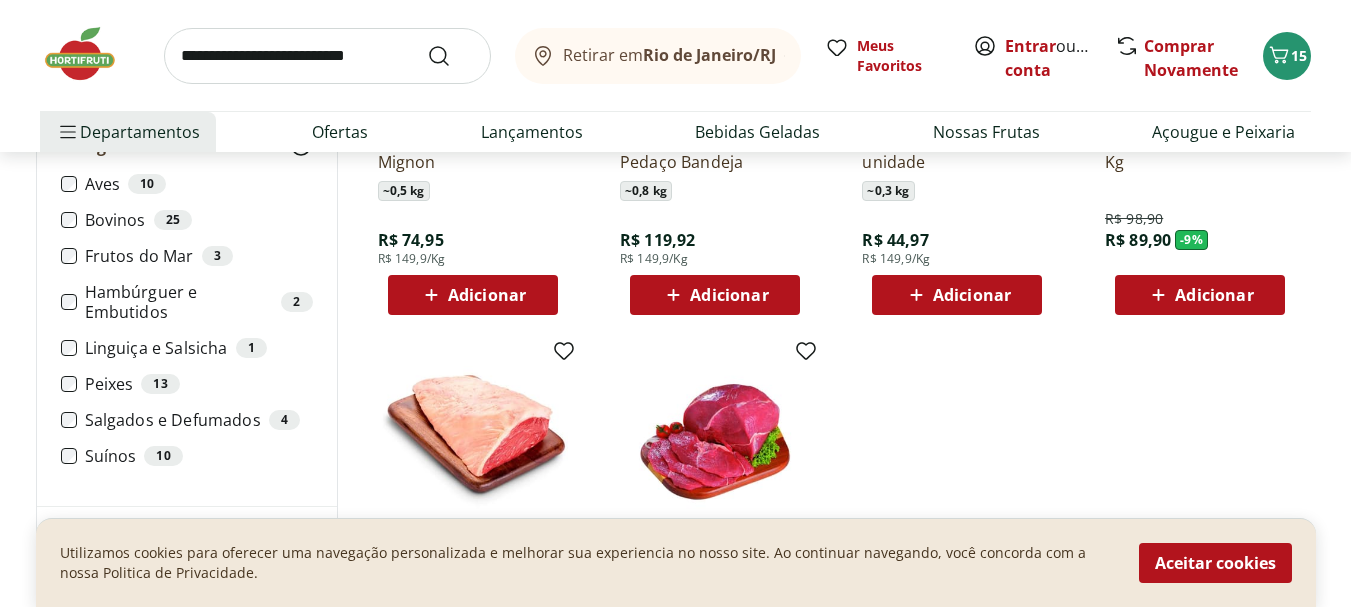 click on "Salgados e Defumados 4" at bounding box center [187, 420] 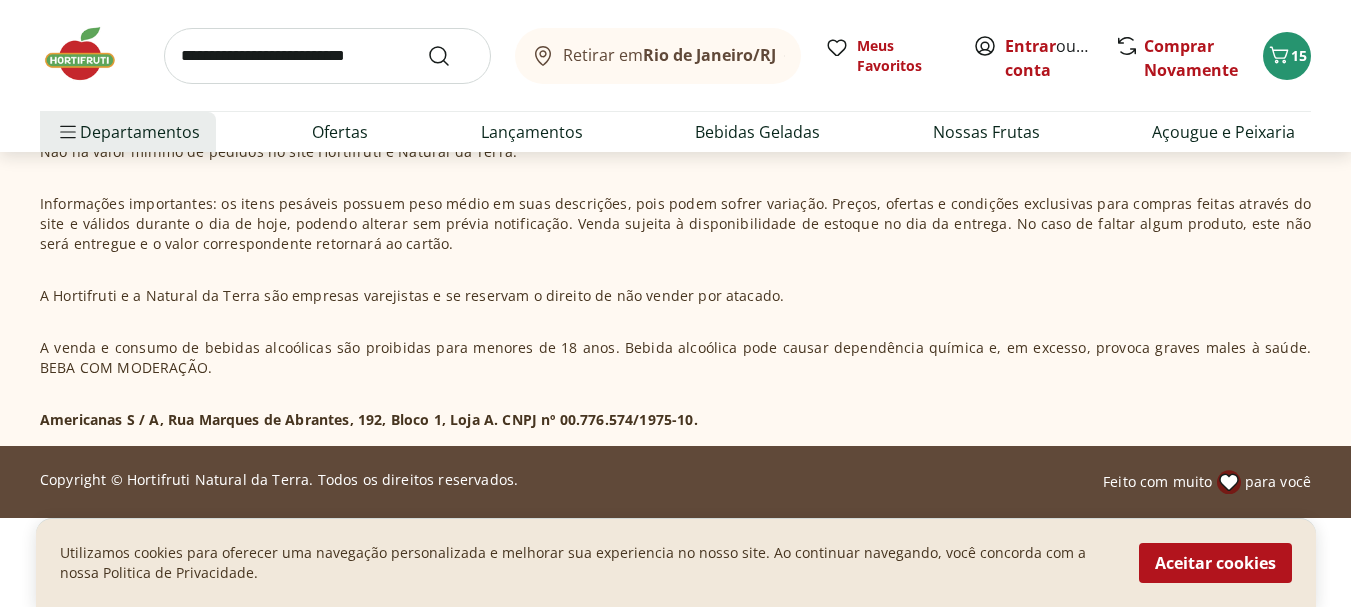 scroll, scrollTop: 2060, scrollLeft: 0, axis: vertical 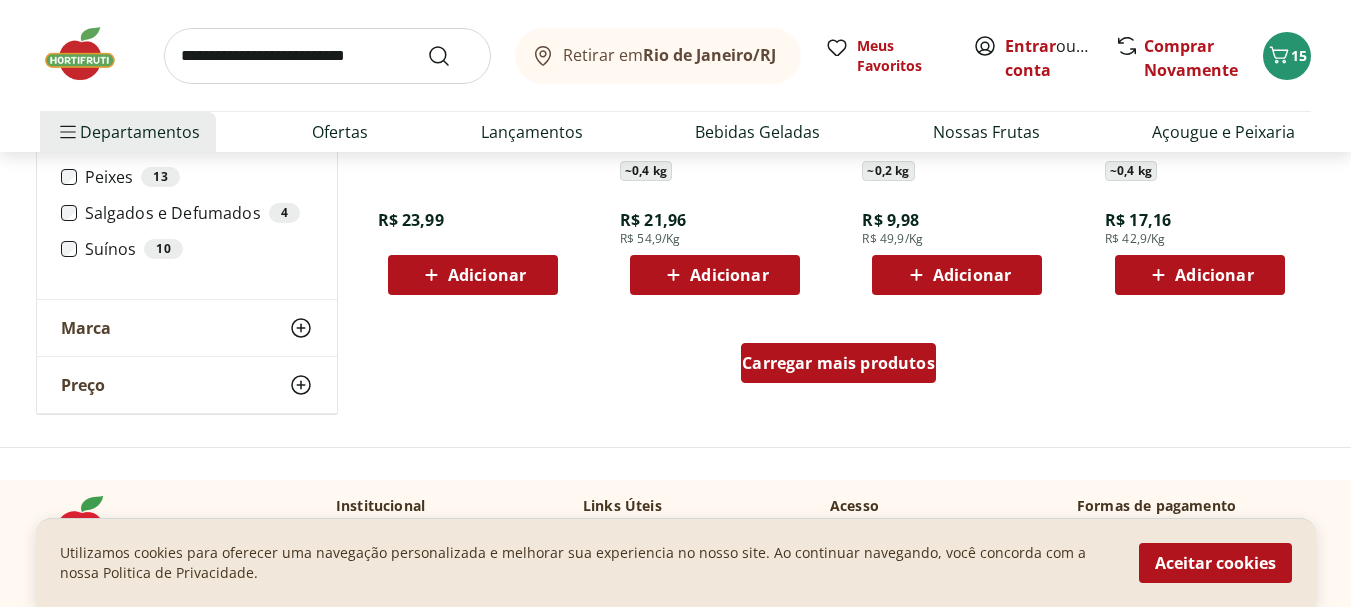 click on "Carregar mais produtos" at bounding box center [838, 363] 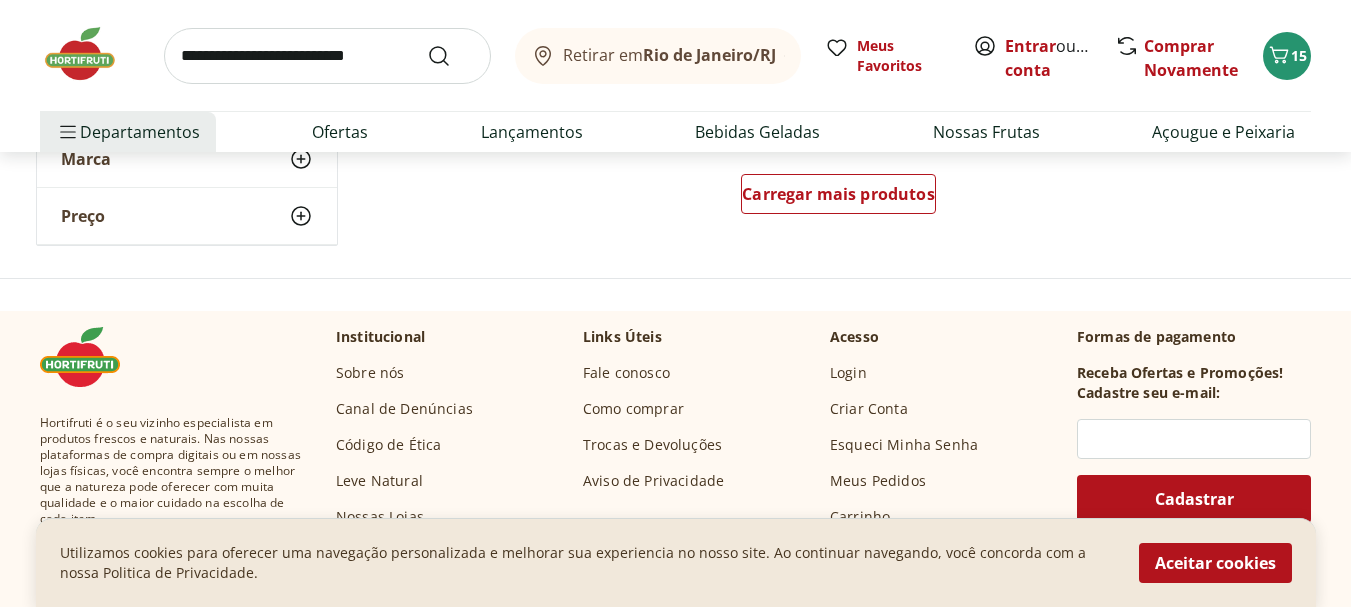 scroll, scrollTop: 2807, scrollLeft: 0, axis: vertical 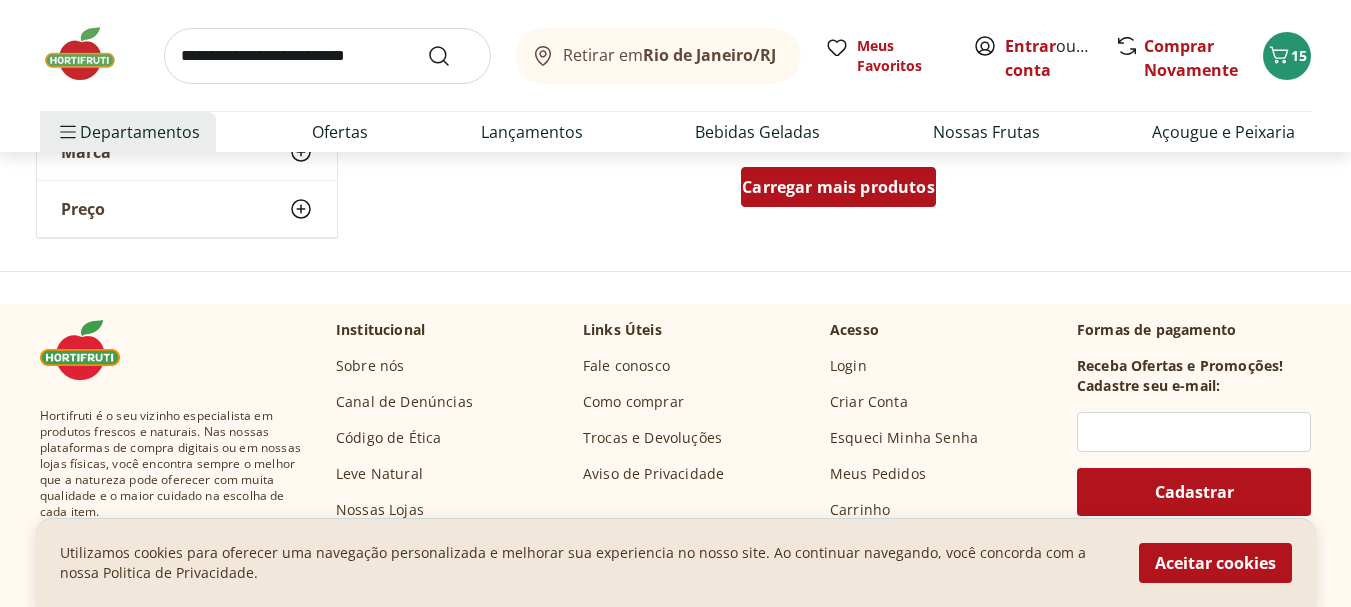 click on "Carregar mais produtos" at bounding box center (838, 187) 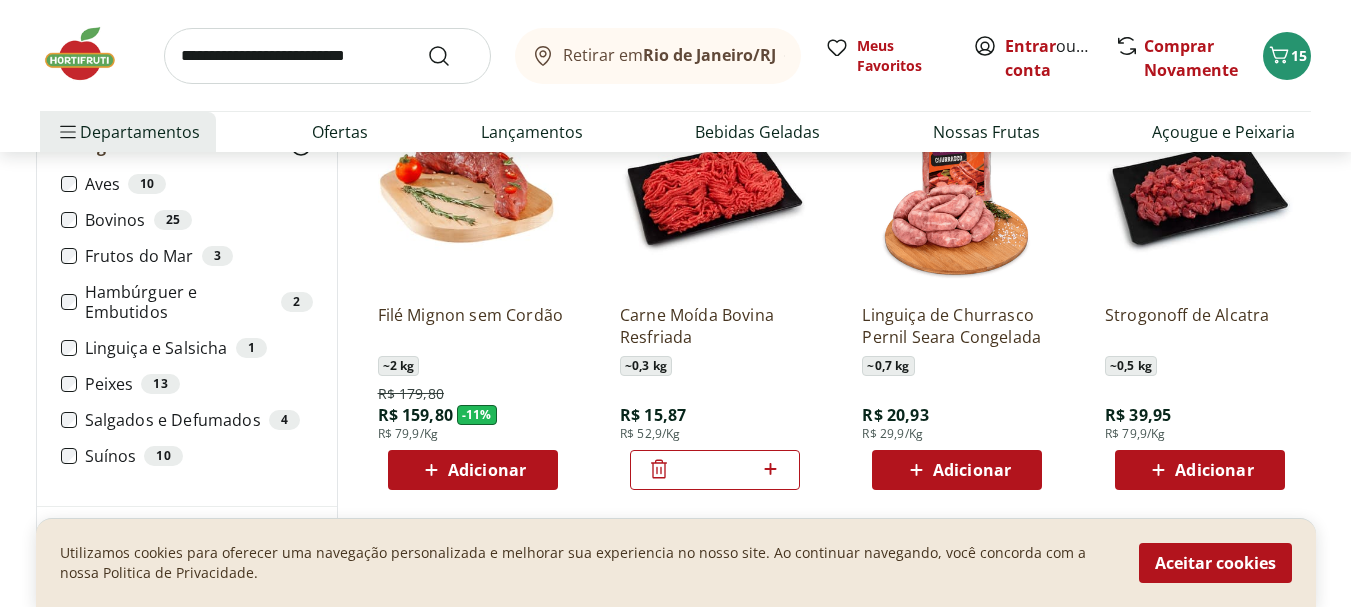 scroll, scrollTop: 1987, scrollLeft: 0, axis: vertical 